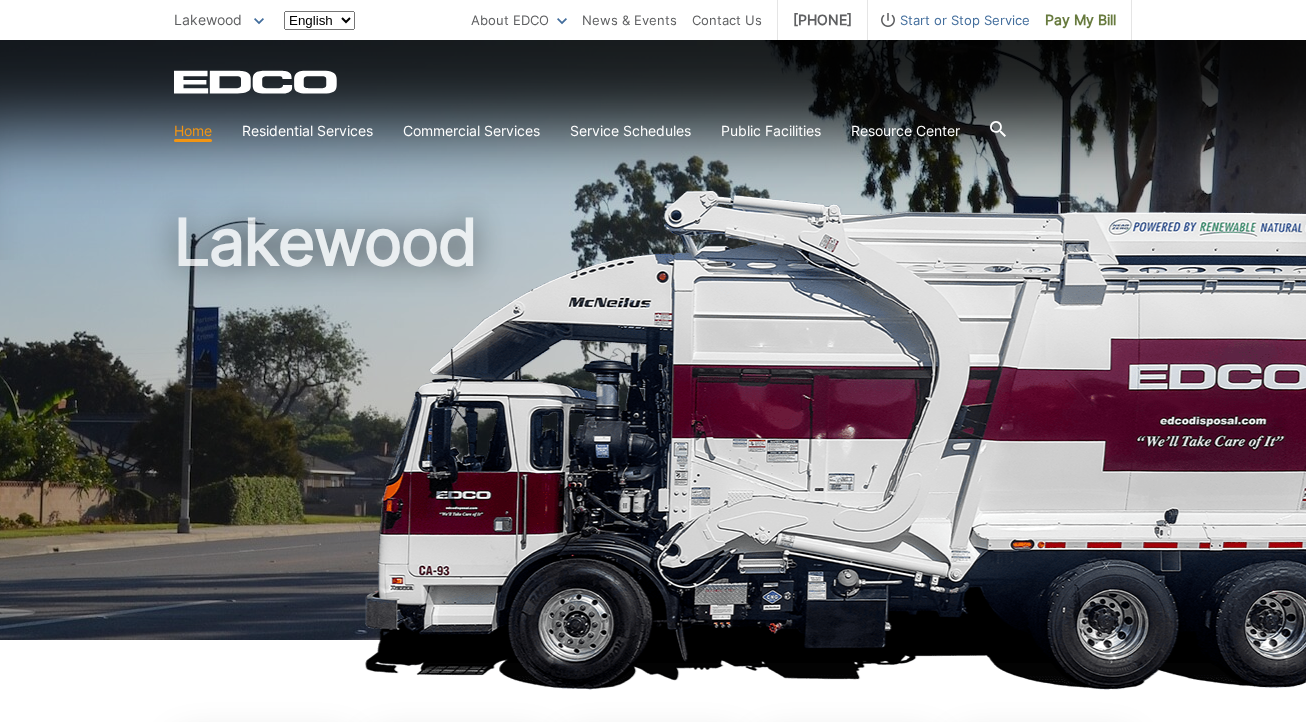 scroll, scrollTop: 0, scrollLeft: 0, axis: both 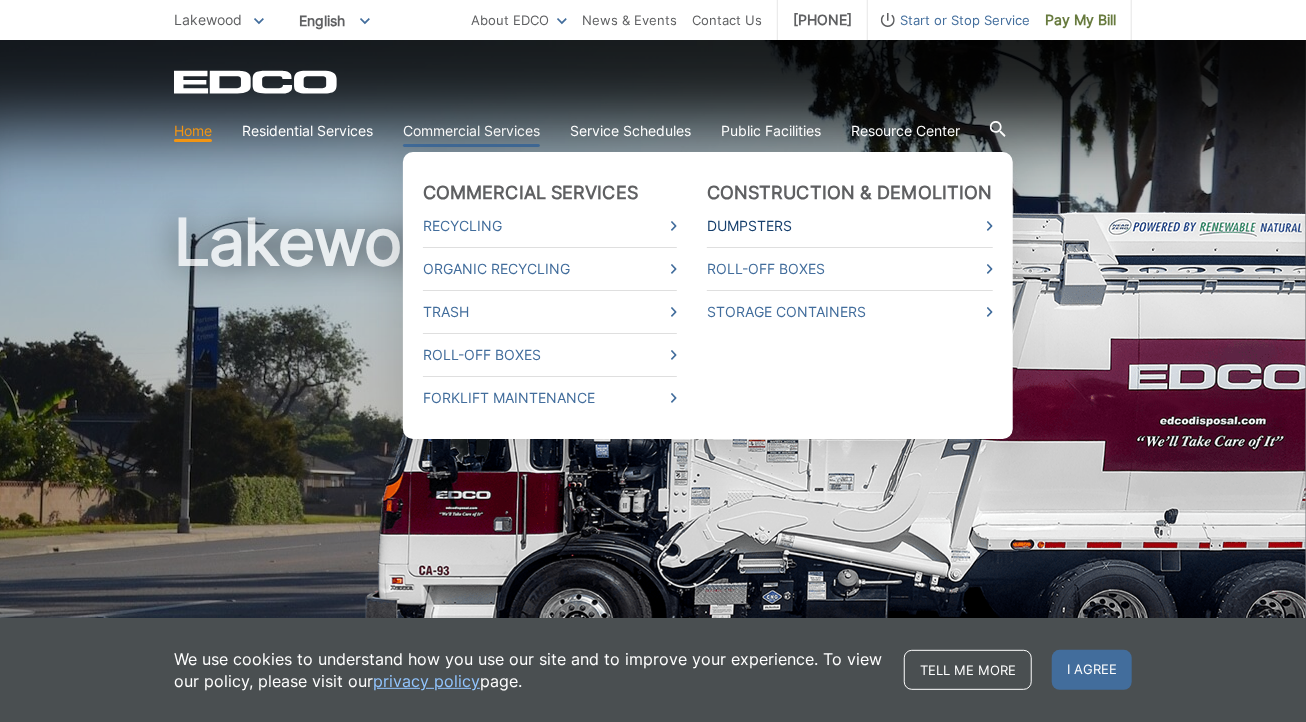 click on "Dumpsters" at bounding box center (850, 226) 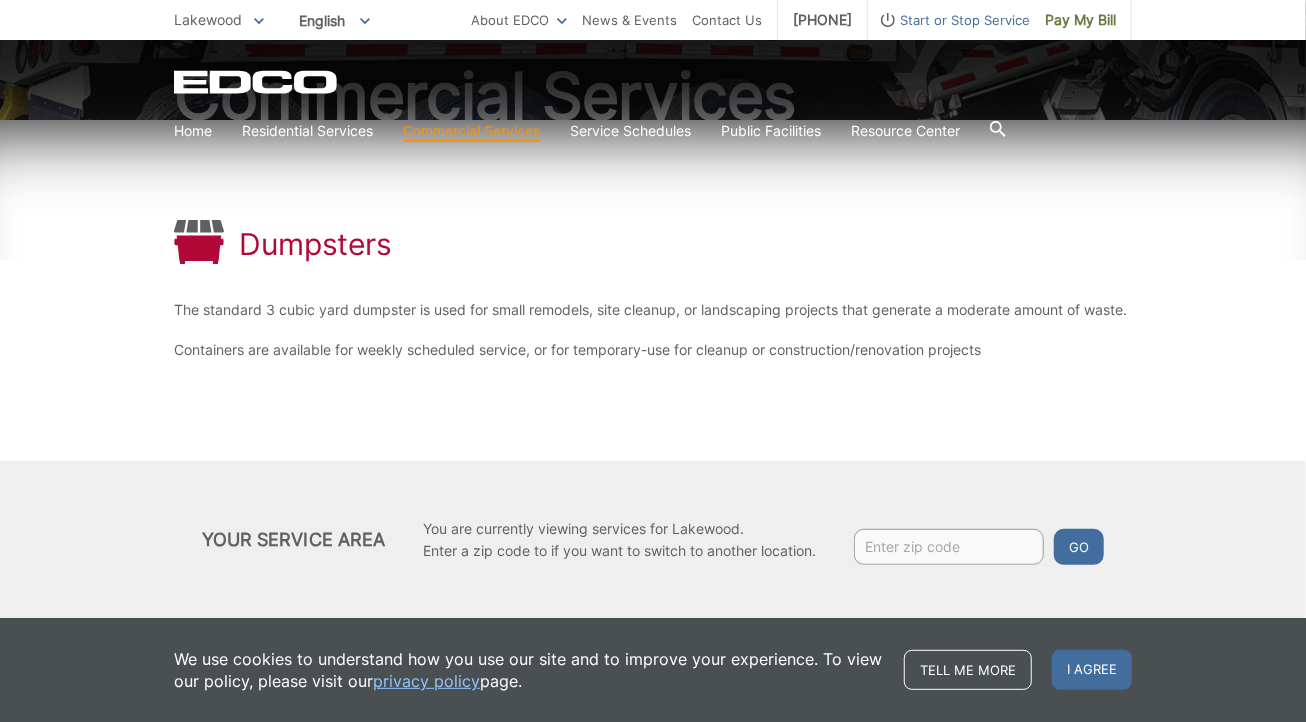 scroll, scrollTop: 251, scrollLeft: 0, axis: vertical 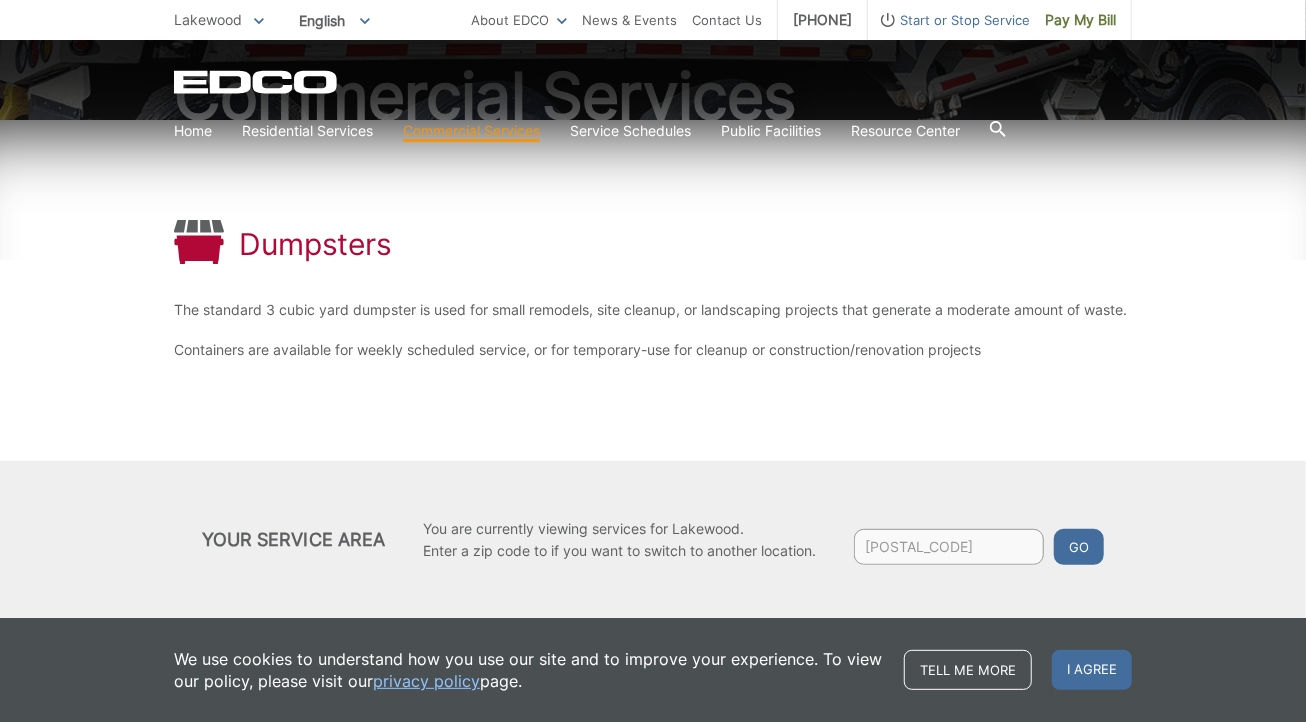 drag, startPoint x: 1099, startPoint y: 674, endPoint x: 1103, endPoint y: 642, distance: 32.24903 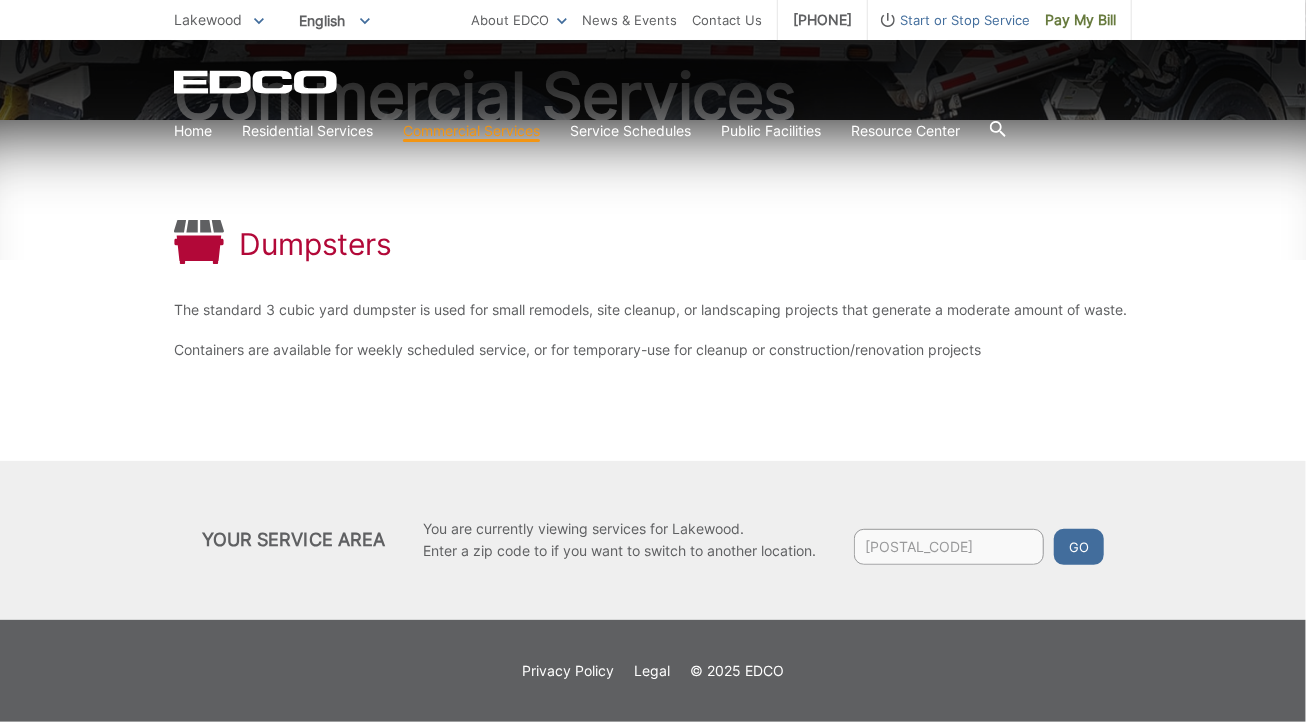 click on "Go" at bounding box center [1079, 547] 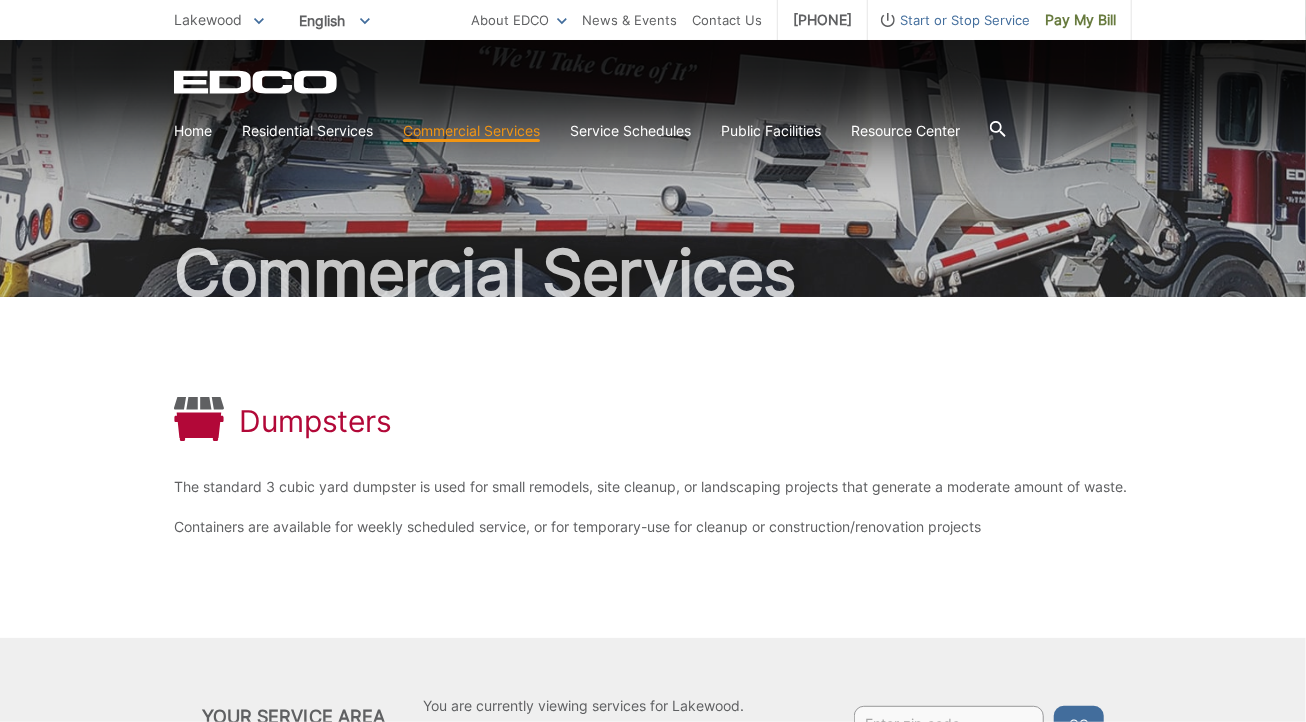 scroll, scrollTop: 0, scrollLeft: 0, axis: both 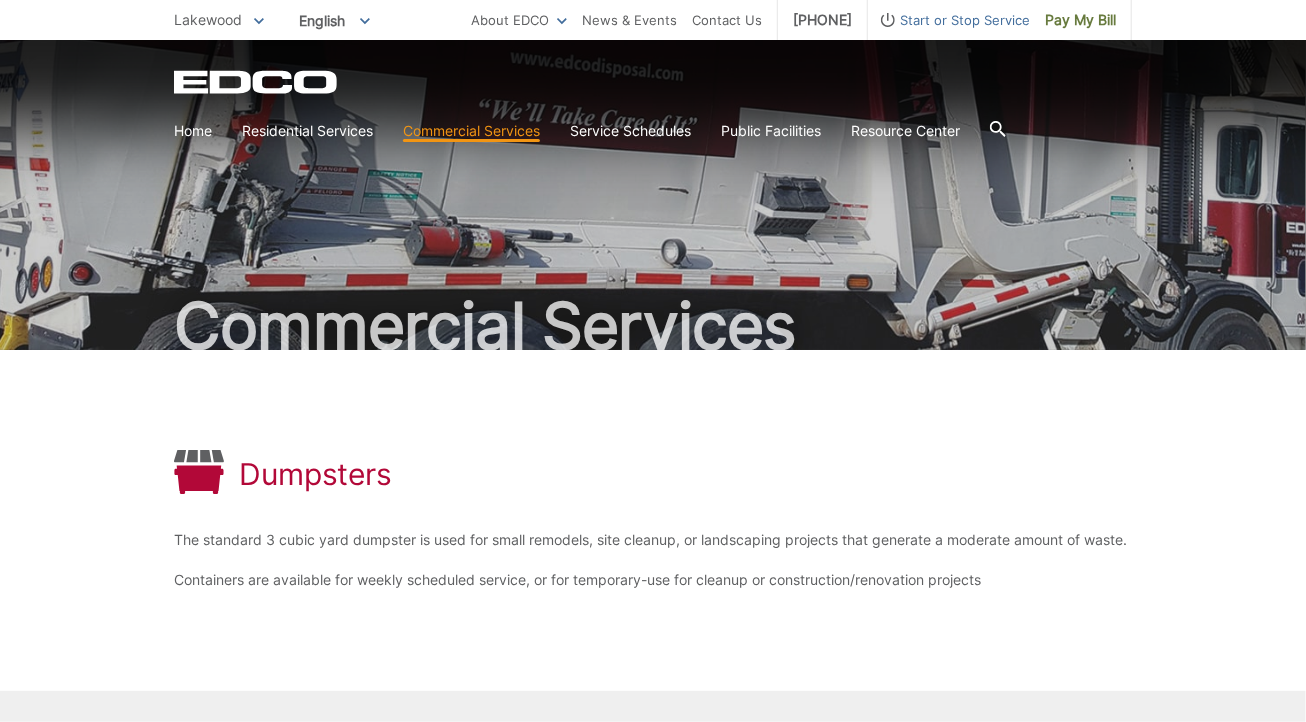 click on "Commercial Services" at bounding box center [653, 195] 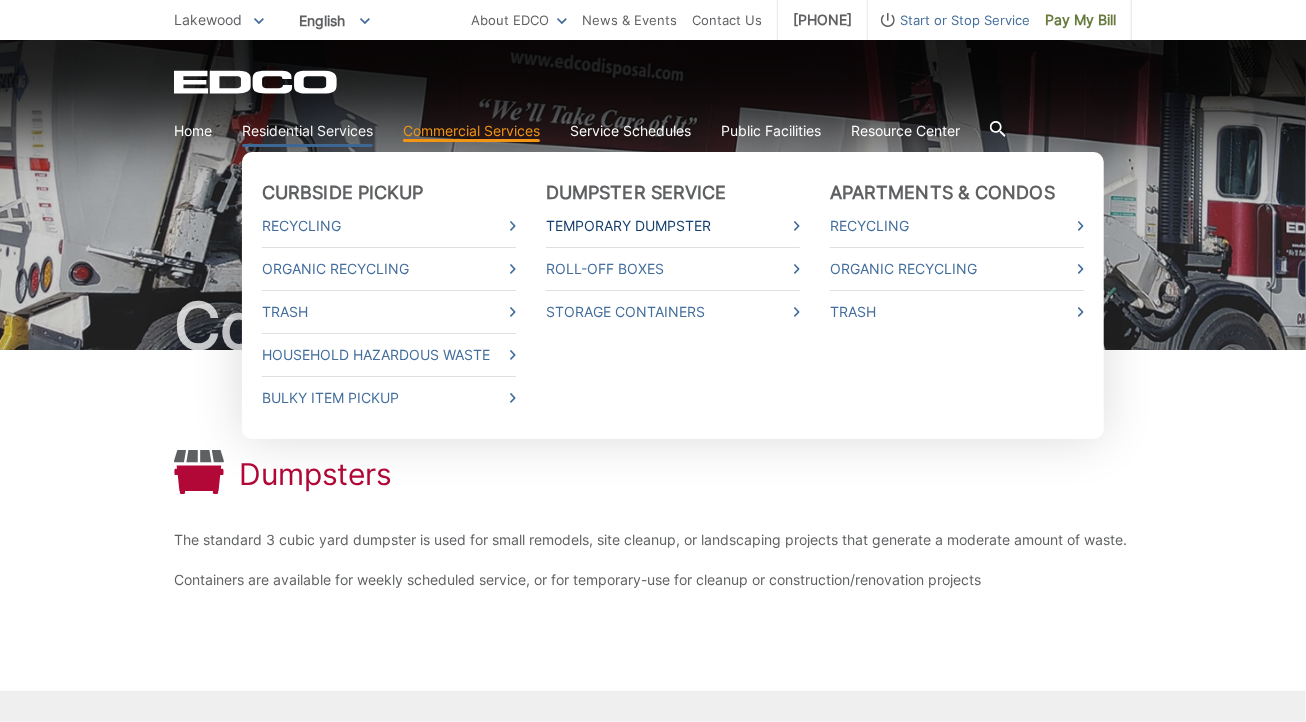 click on "Temporary Dumpster" at bounding box center [673, 226] 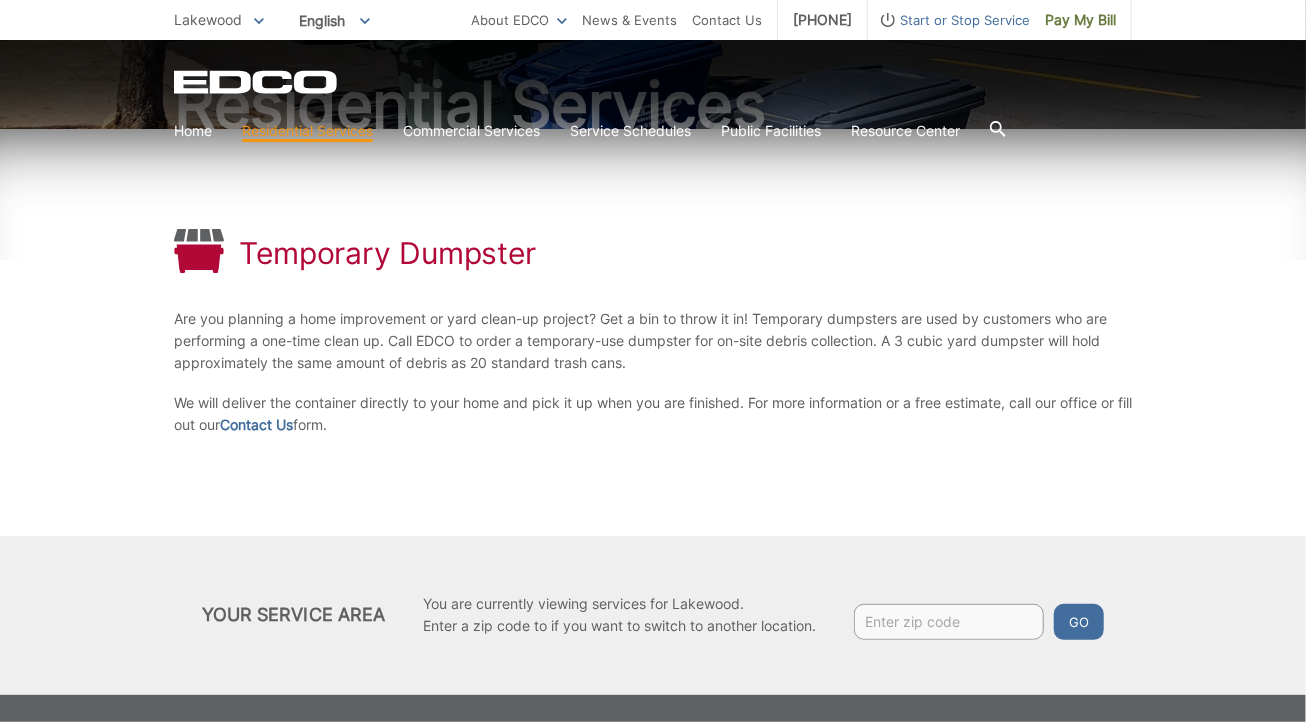 scroll, scrollTop: 195, scrollLeft: 0, axis: vertical 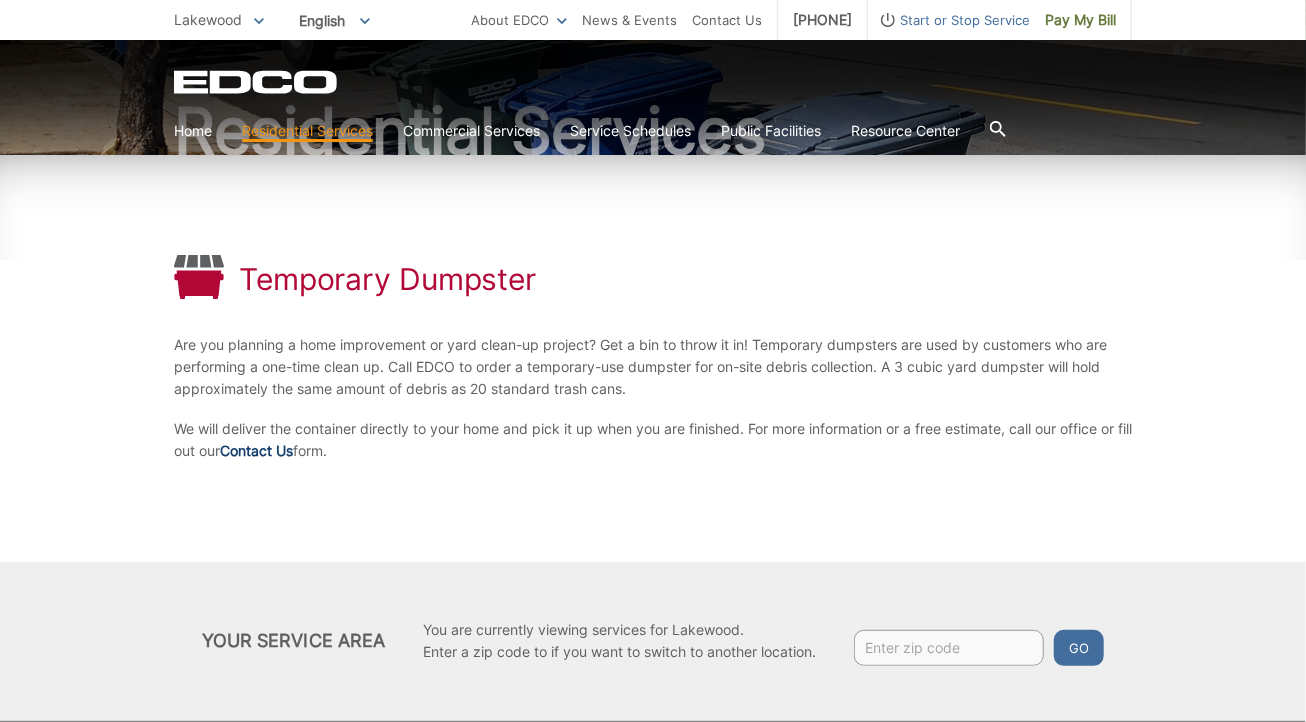 click on "Contact Us" at bounding box center [256, 451] 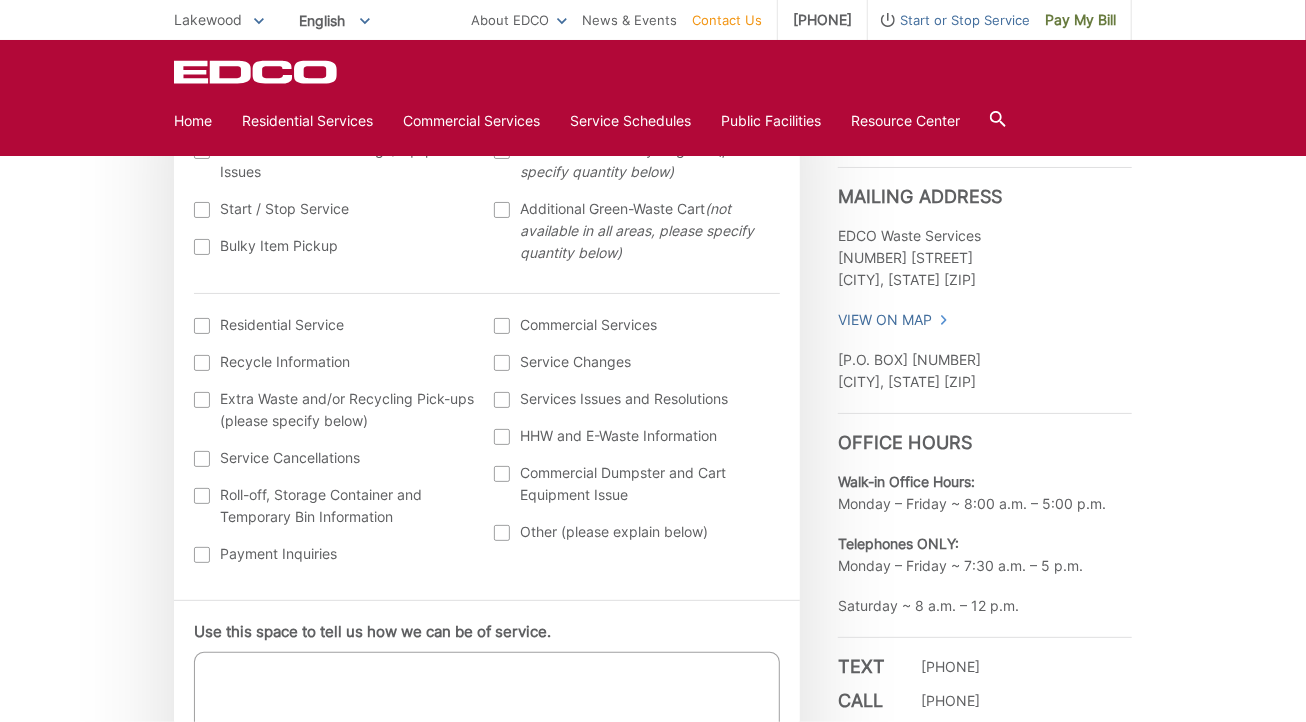 scroll, scrollTop: 800, scrollLeft: 0, axis: vertical 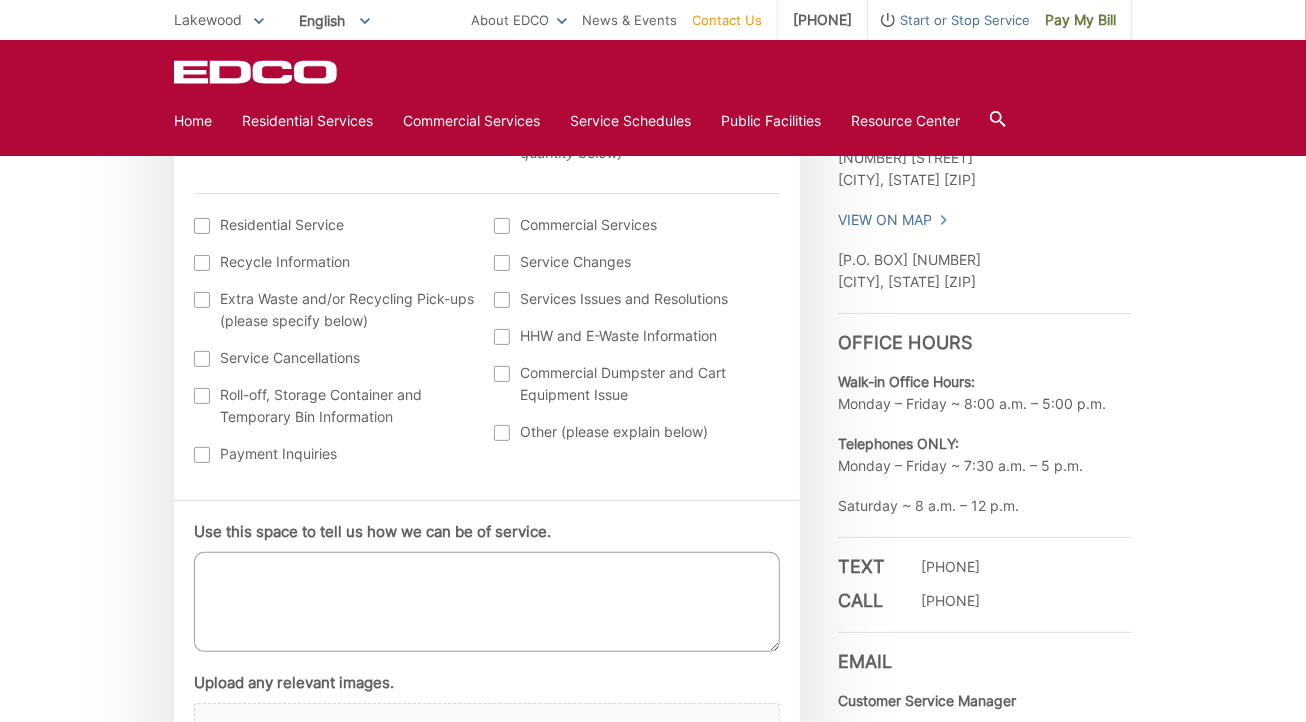 click at bounding box center (202, 396) 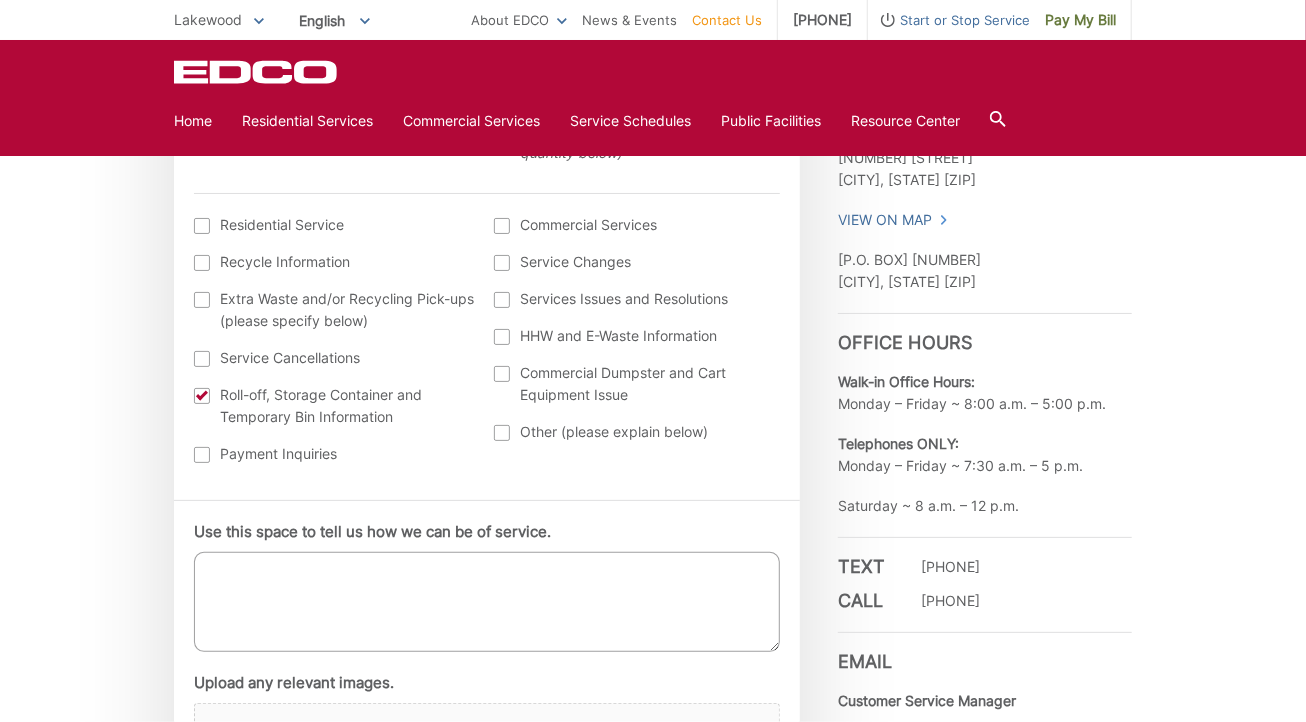 click on "Commercial Dumpster and Cart Equipment Issue" at bounding box center (634, 384) 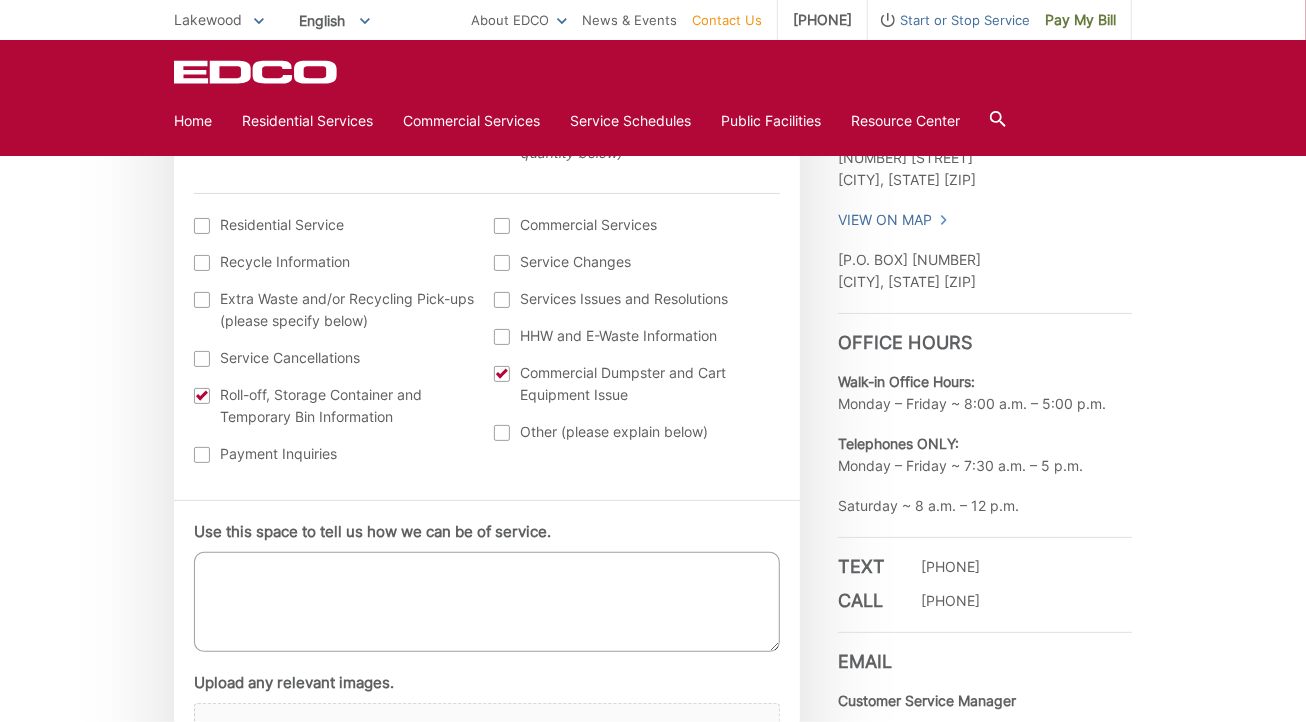click on "Use this space to tell us how we can be of service." at bounding box center (487, 602) 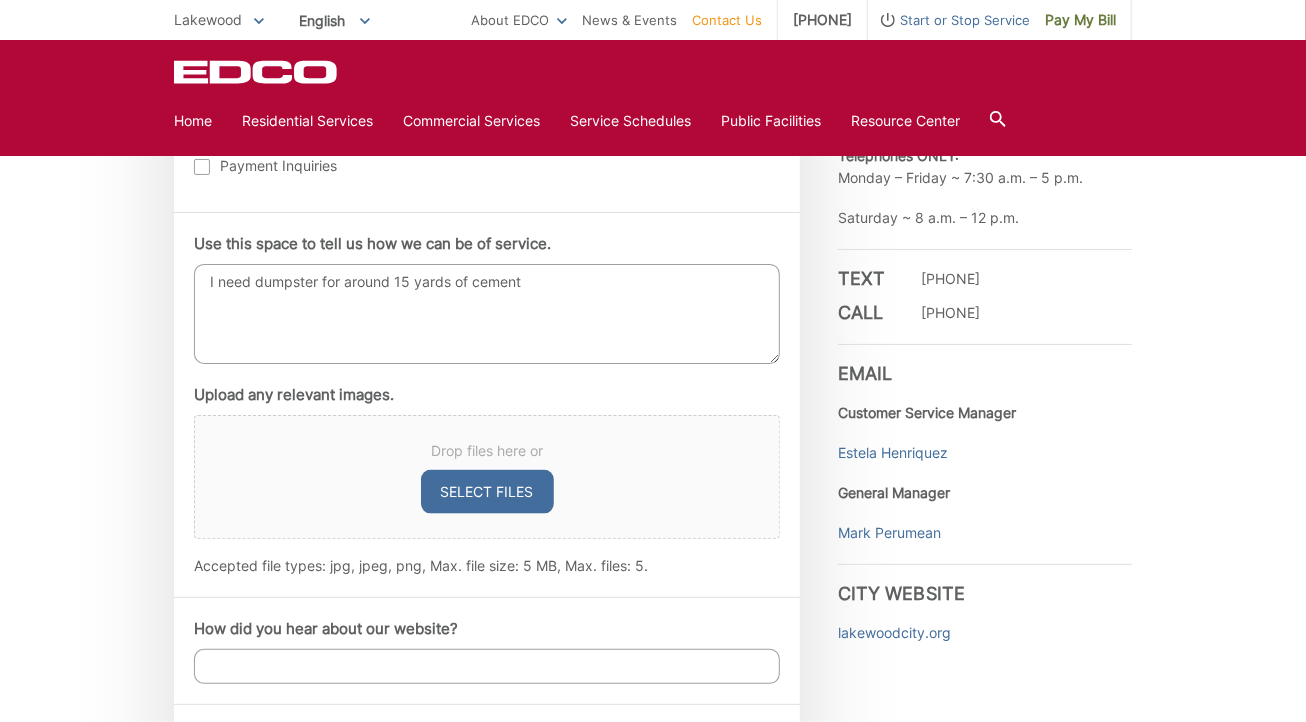 scroll, scrollTop: 900, scrollLeft: 0, axis: vertical 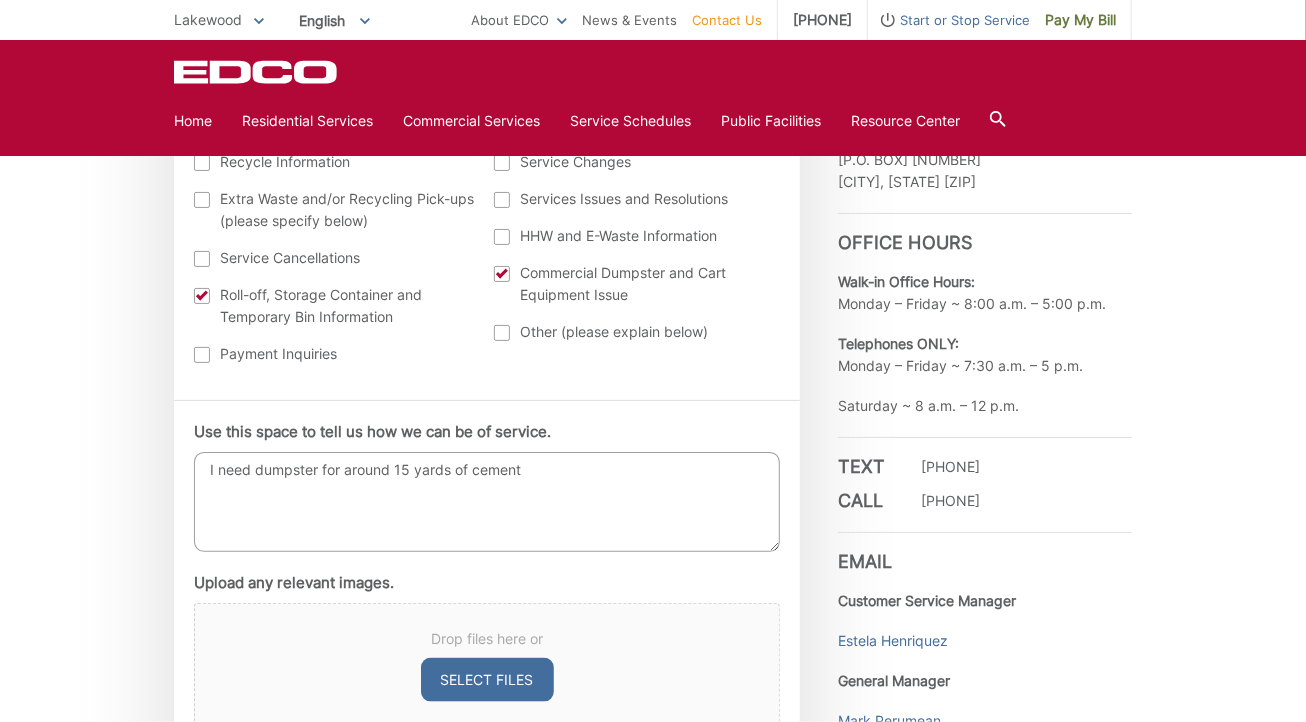 click on "I need dumpster for around 15 yards of cement" at bounding box center (487, 502) 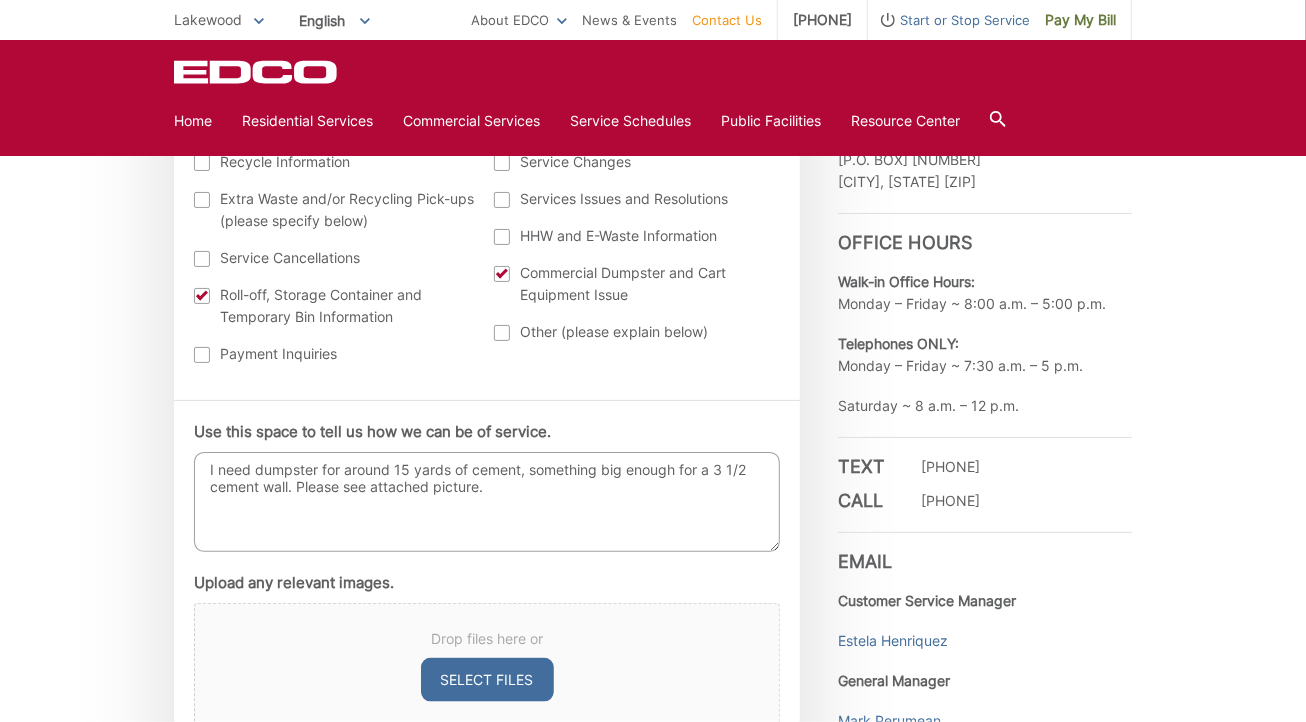 type on "I need dumpster for around 15 yards of cement, something big enough for a 3 1/2 cement wall. Please see attached picture." 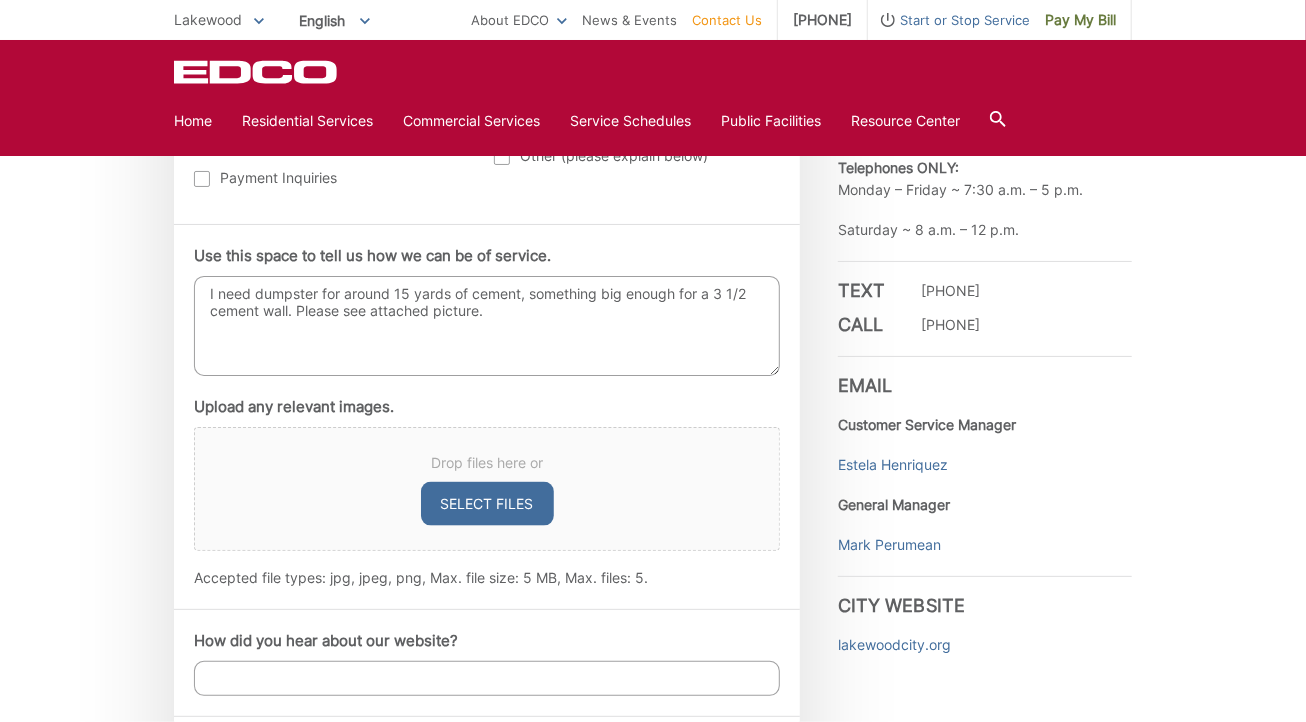 scroll, scrollTop: 1100, scrollLeft: 0, axis: vertical 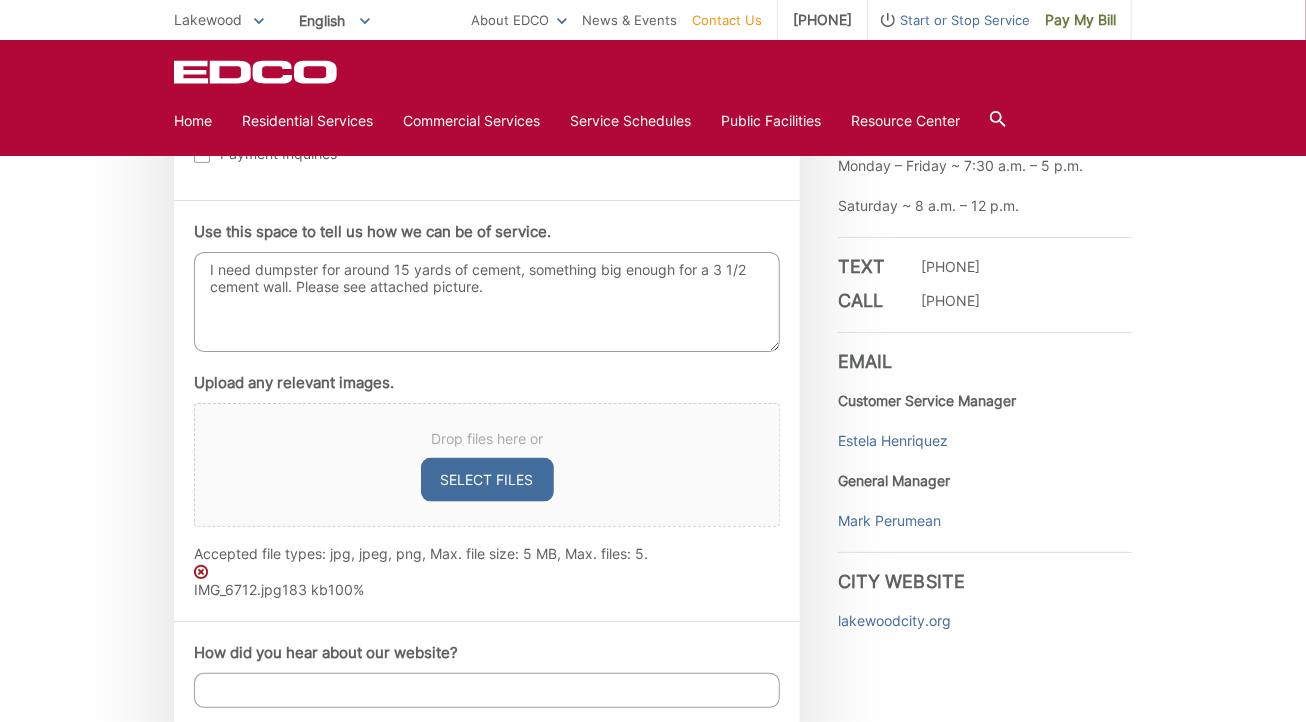 click on "Select files" at bounding box center [487, 480] 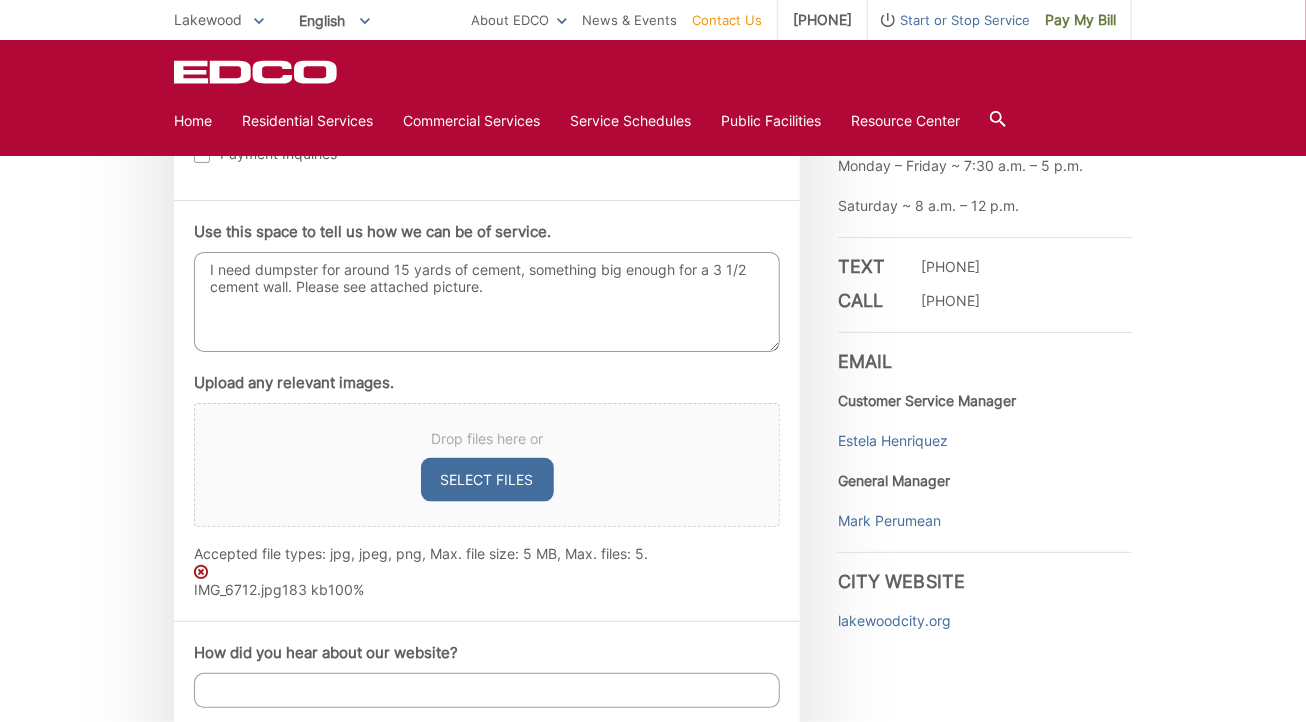 type on "C:\fakepath\IMG_6712.jpg" 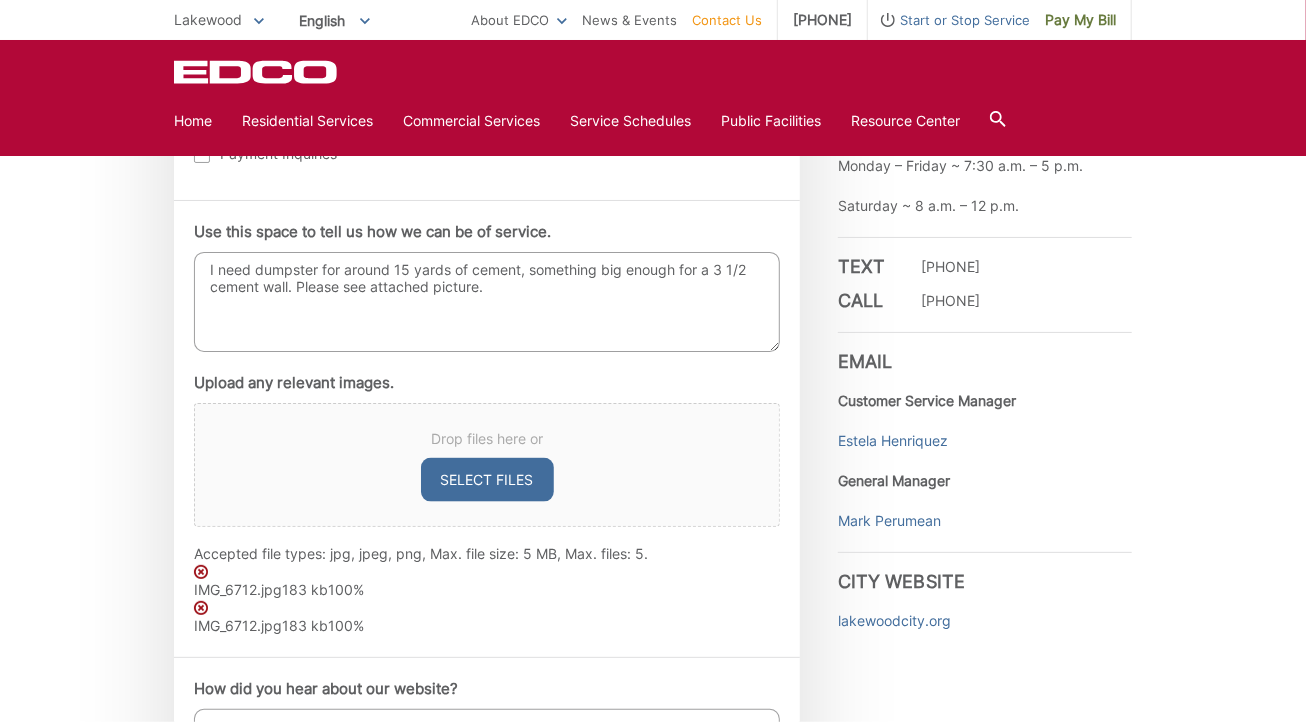 click at bounding box center (201, 572) 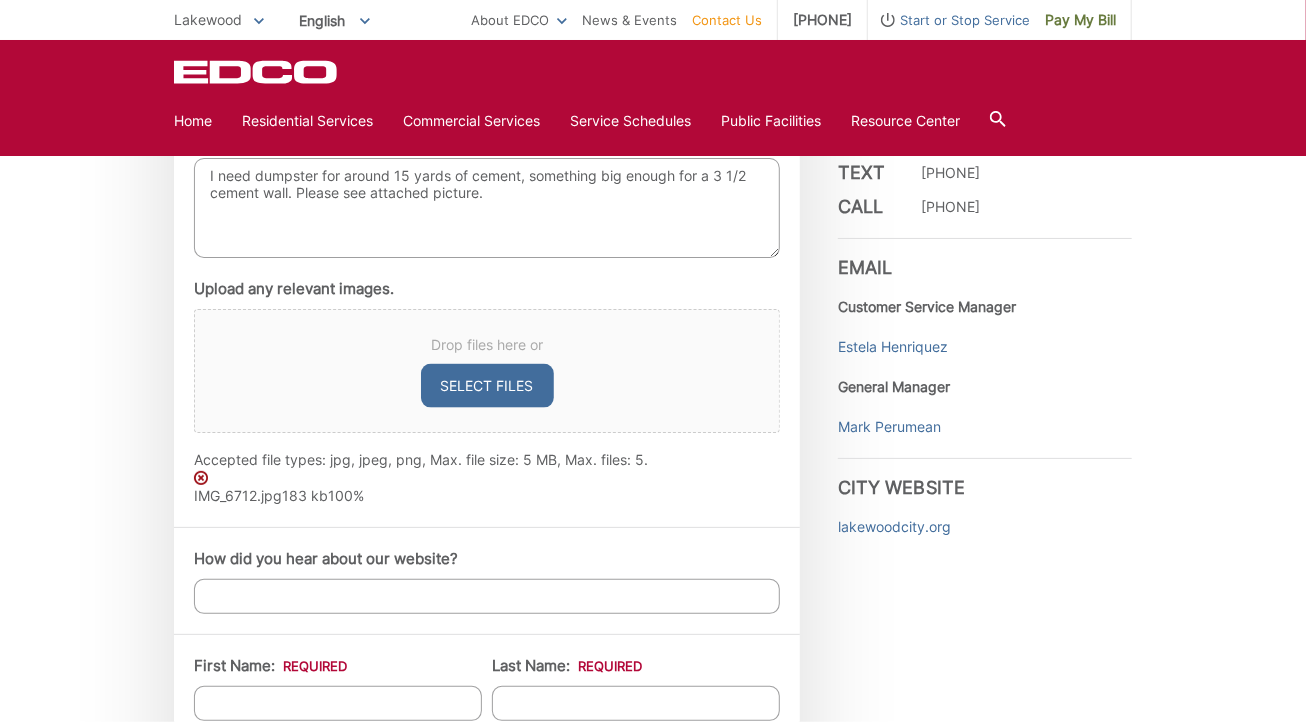 scroll, scrollTop: 1300, scrollLeft: 0, axis: vertical 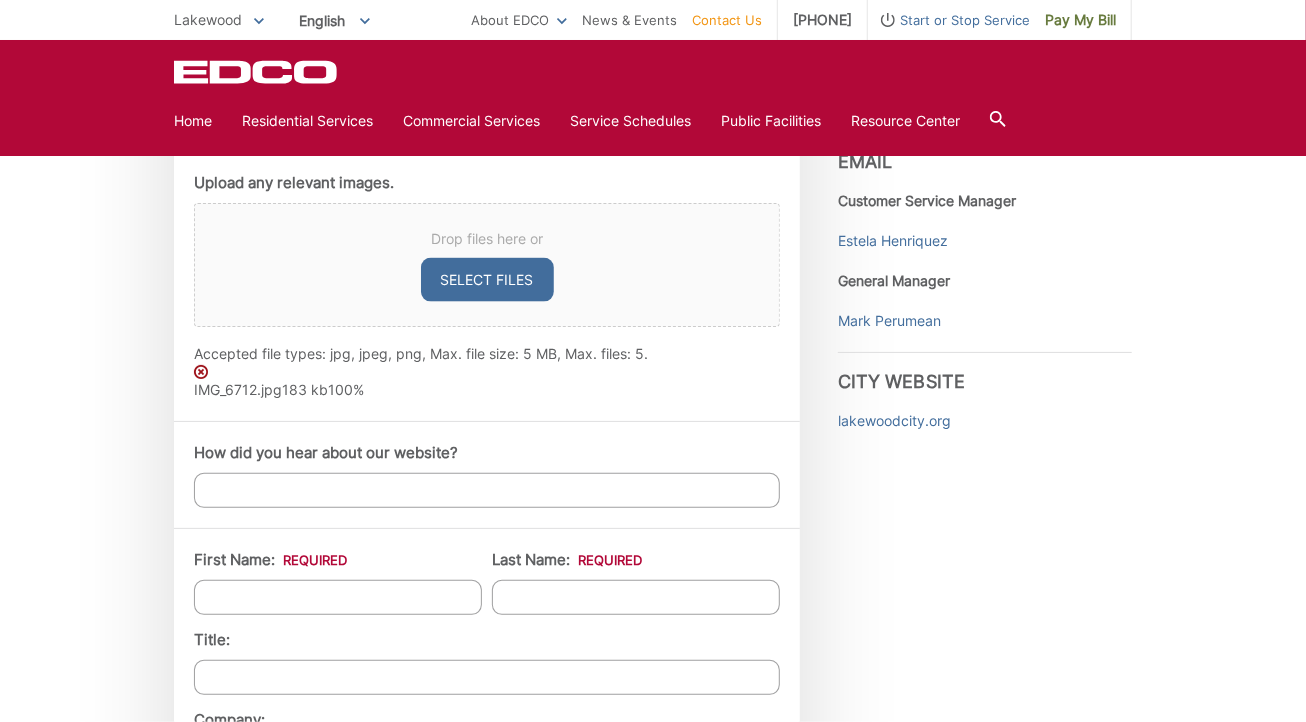 click on "How did you hear about our website?" at bounding box center (487, 490) 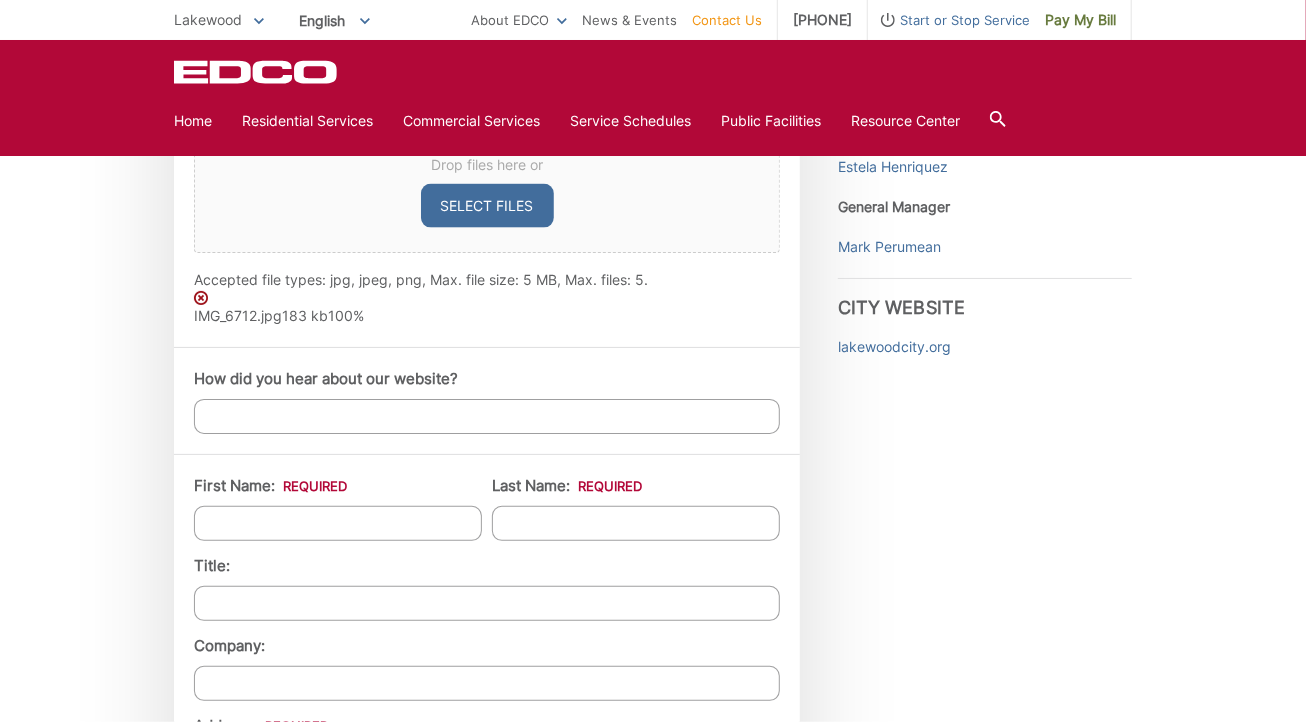 scroll, scrollTop: 1400, scrollLeft: 0, axis: vertical 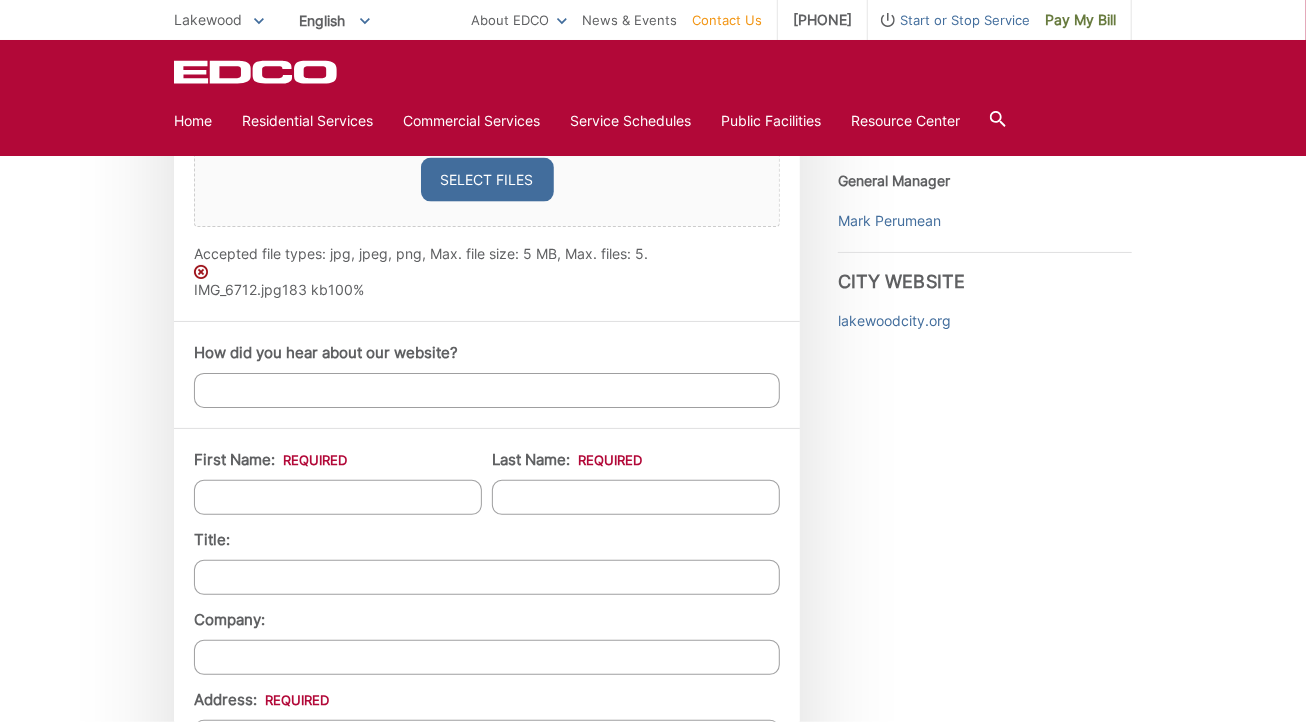 click on "First Name: *" at bounding box center (338, 497) 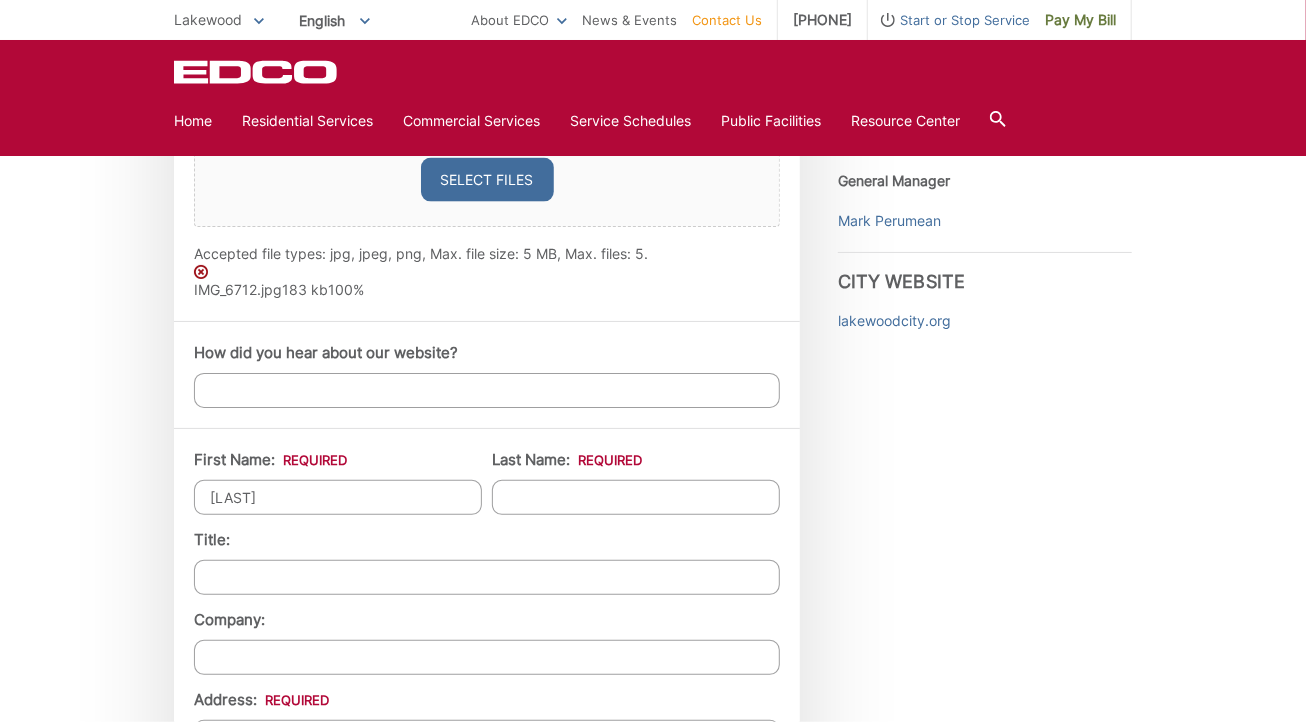 type on "KOVACS" 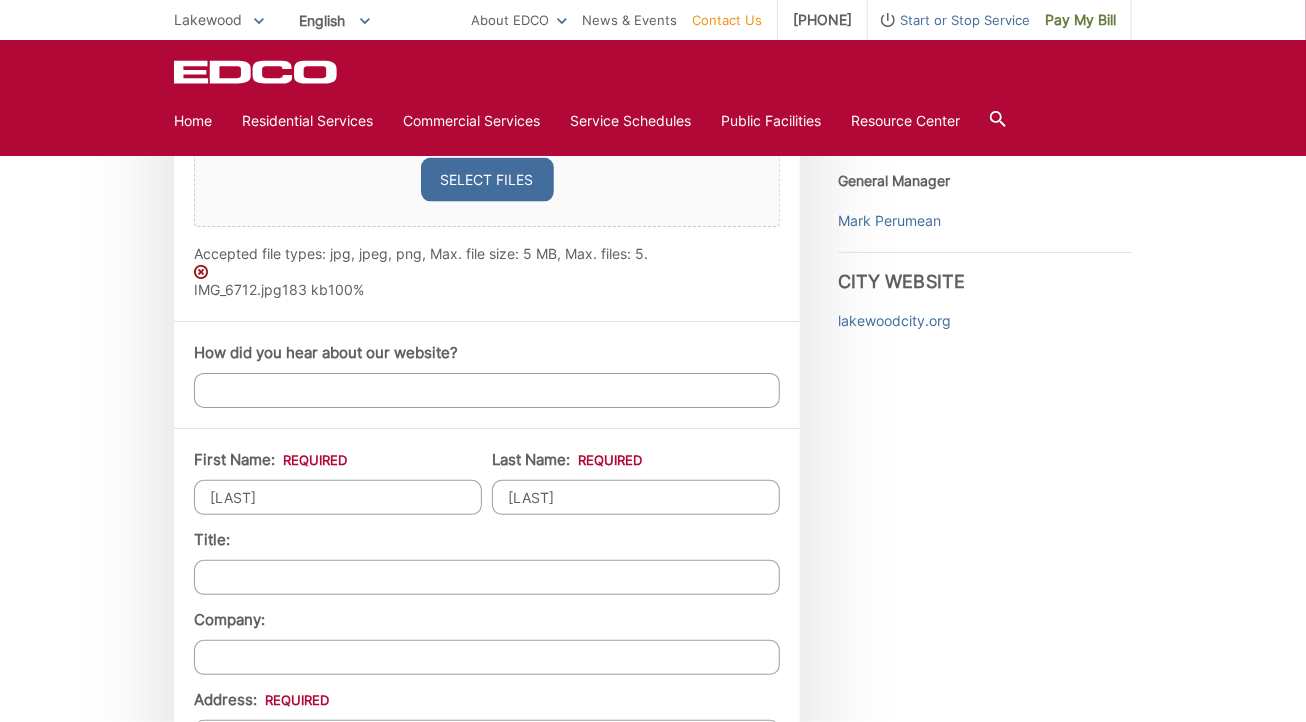 type on "Spectrum Enterprise" 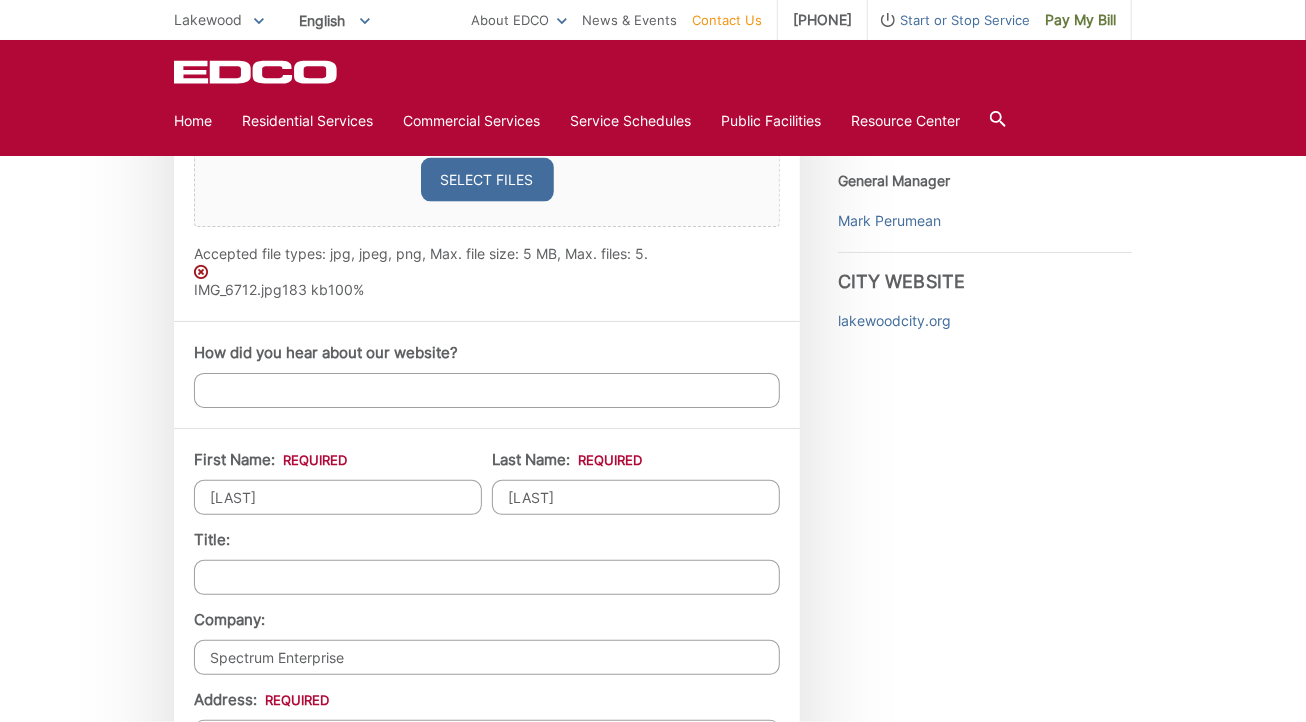 type on "6143 WARWOOD RD" 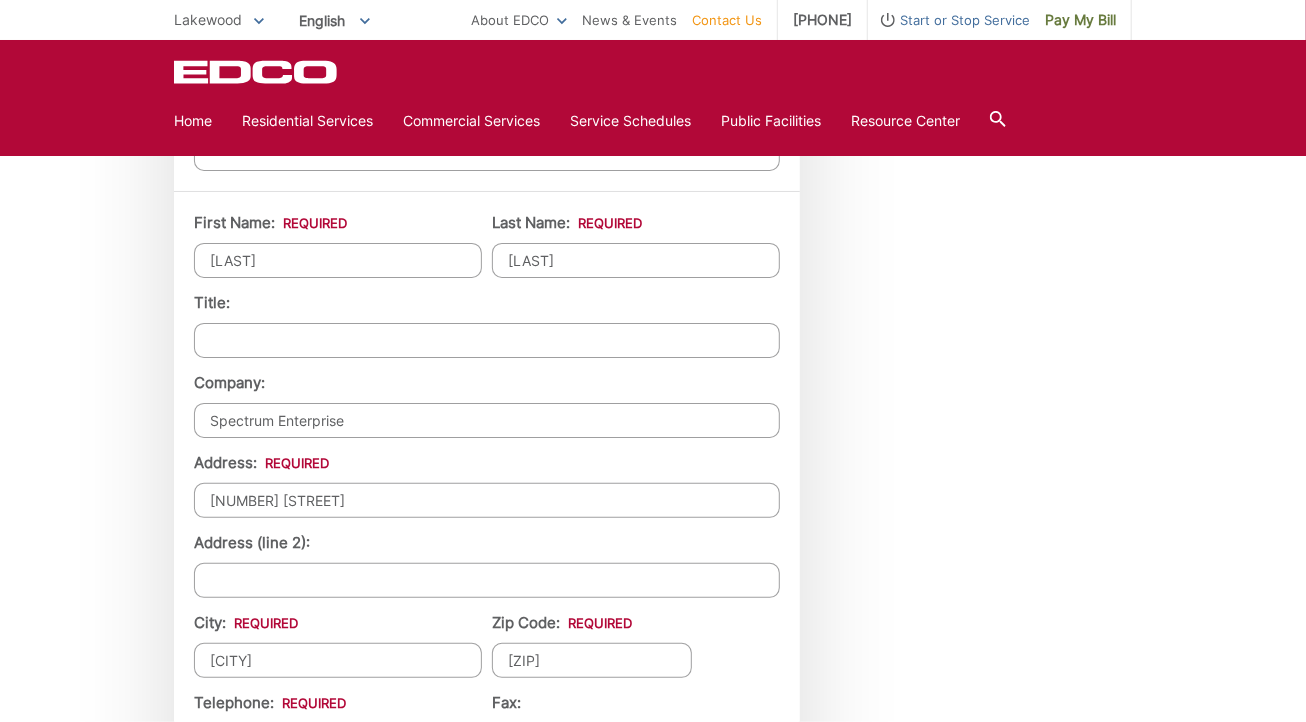 scroll, scrollTop: 1700, scrollLeft: 0, axis: vertical 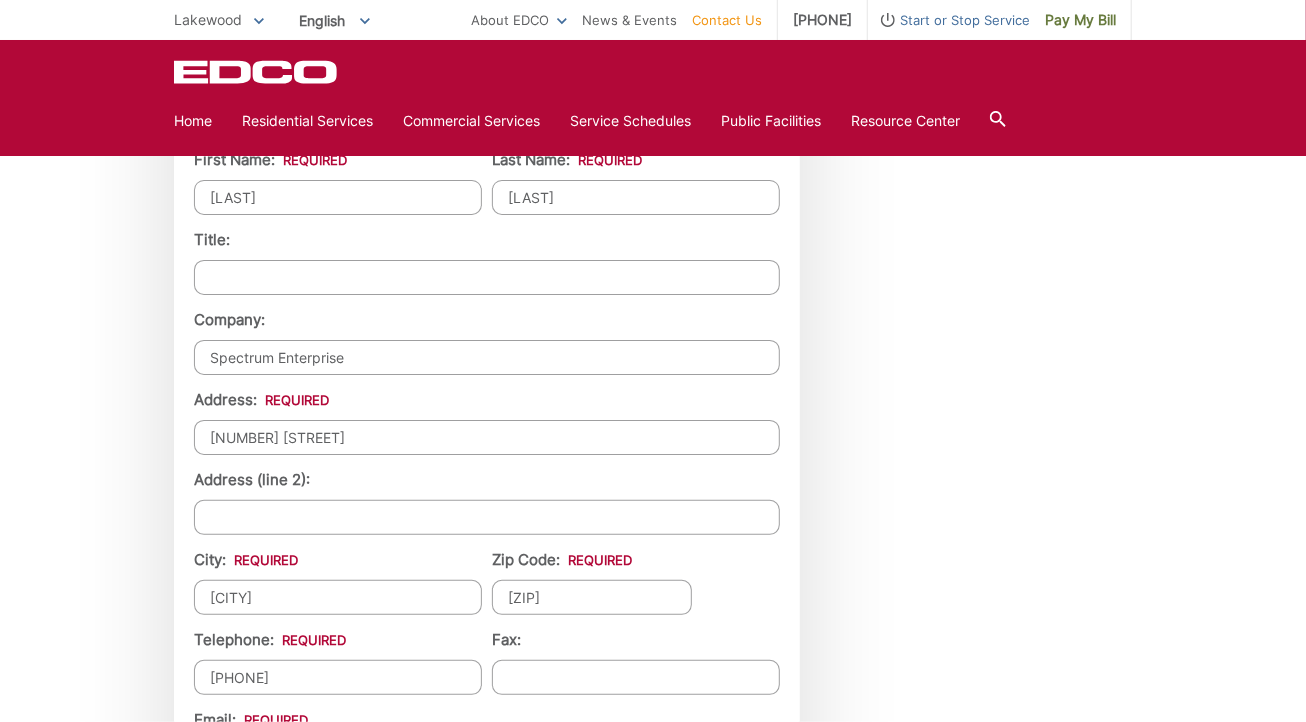 drag, startPoint x: 371, startPoint y: 345, endPoint x: 171, endPoint y: 333, distance: 200.35968 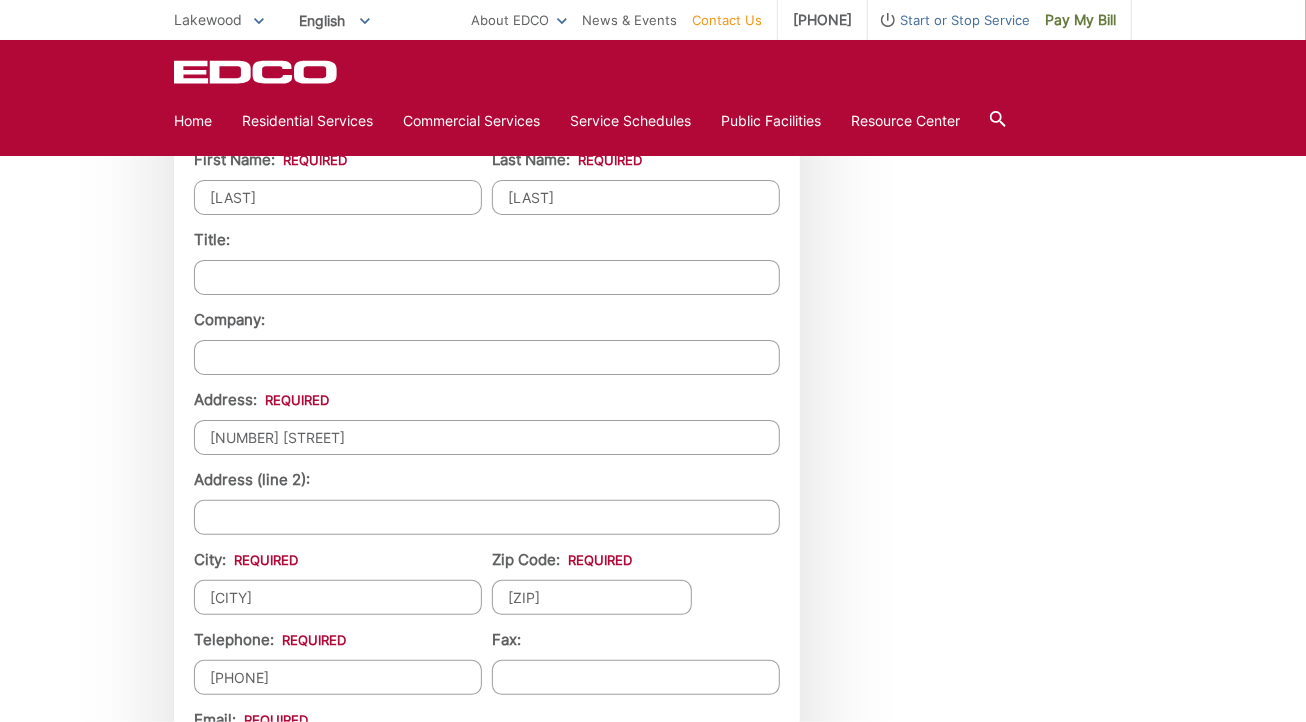 type 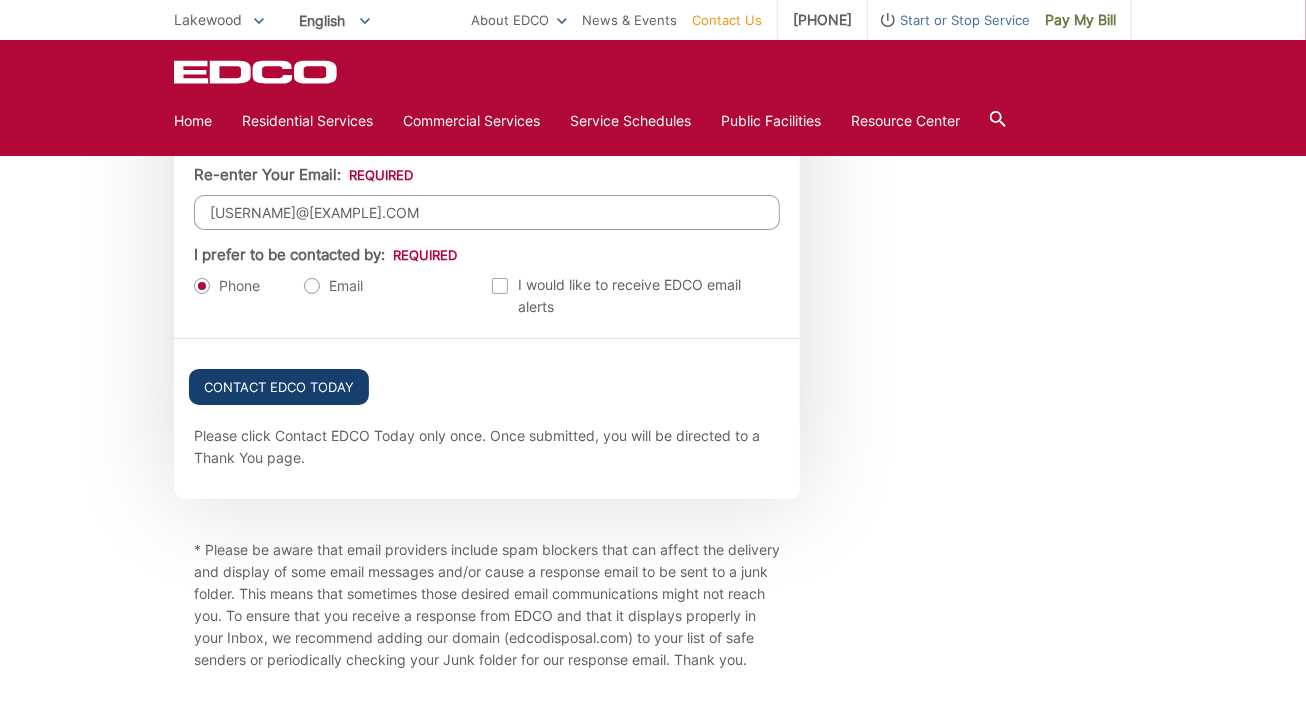 scroll, scrollTop: 2400, scrollLeft: 0, axis: vertical 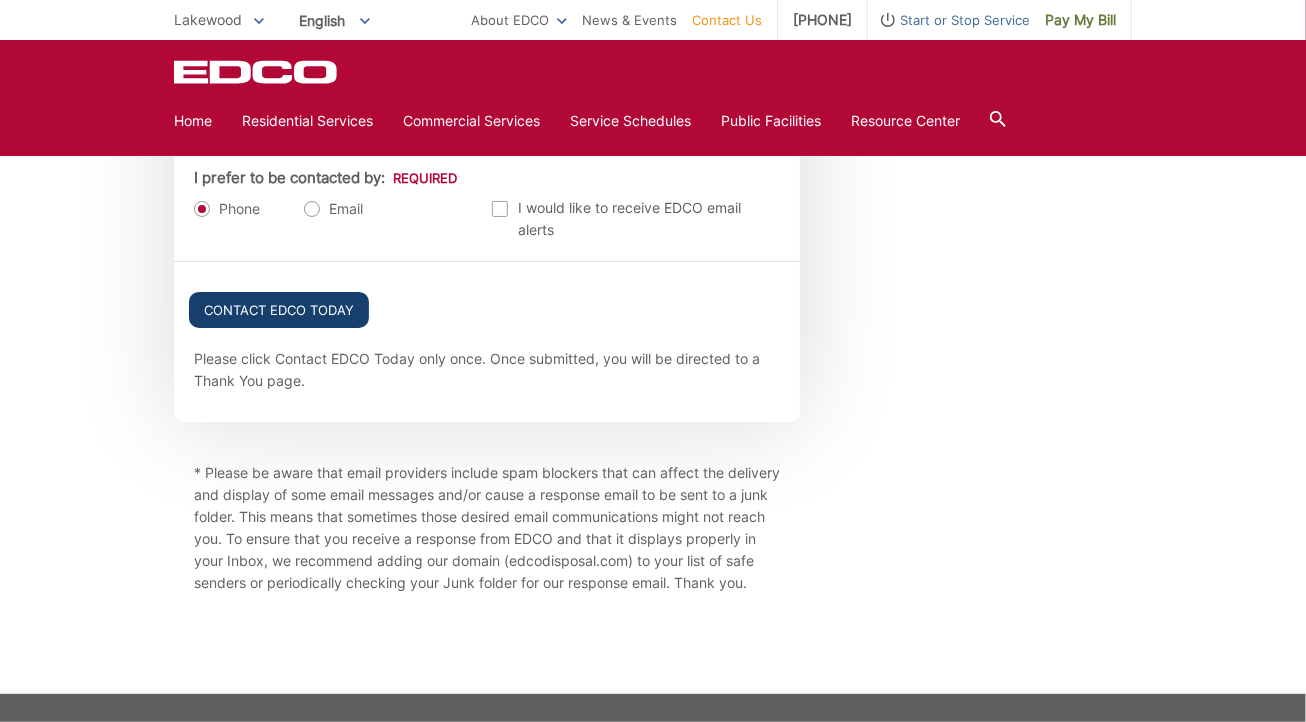 click on "Contact EDCO Today" at bounding box center (279, 310) 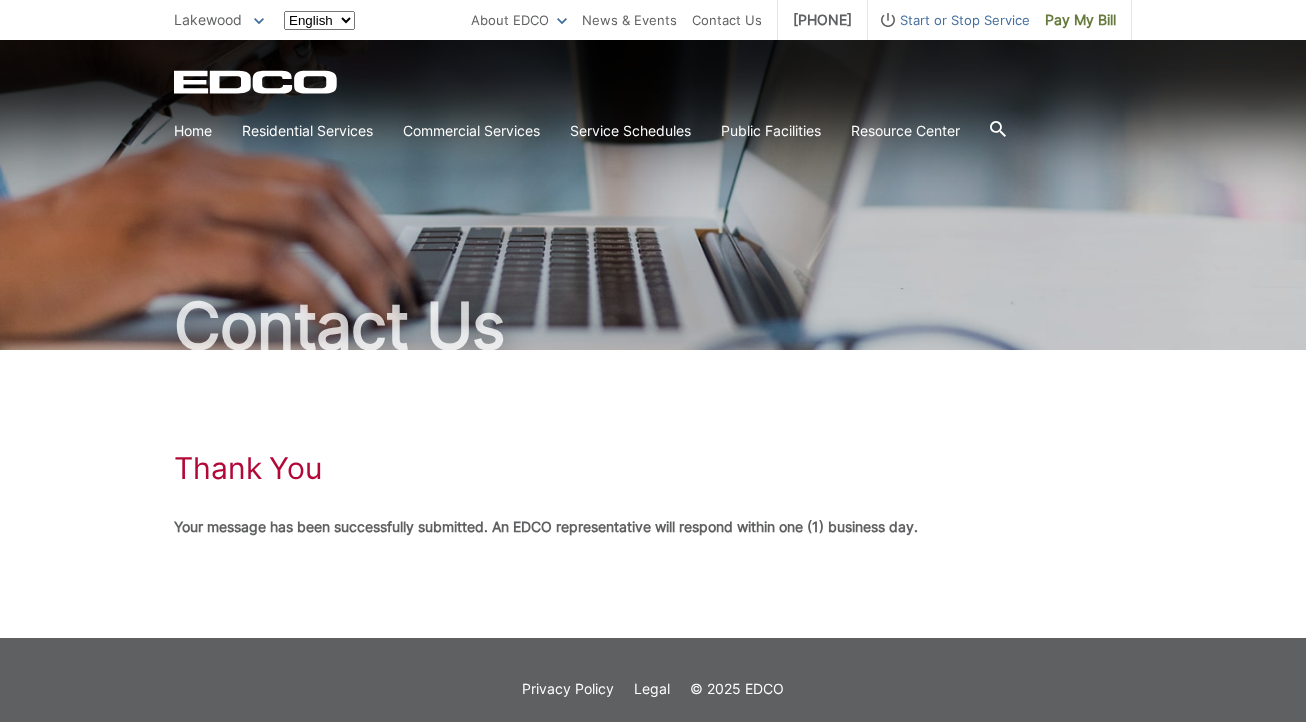 scroll, scrollTop: 0, scrollLeft: 0, axis: both 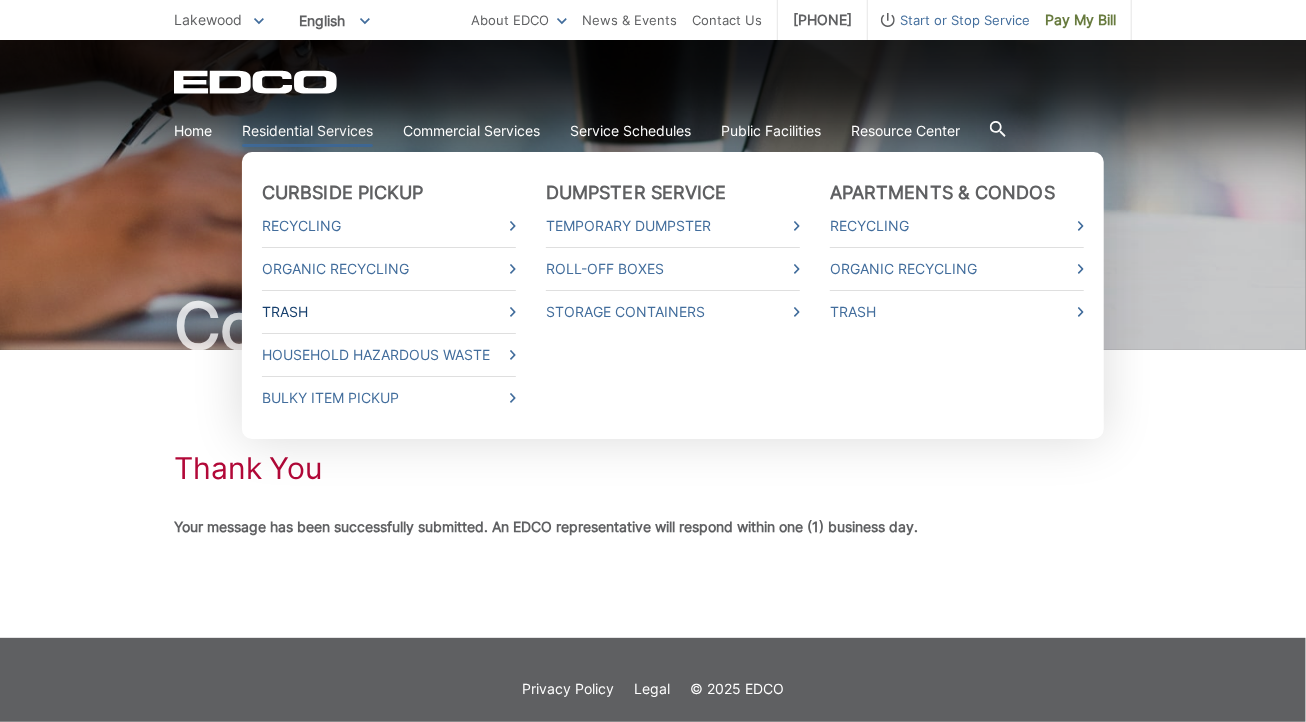 click 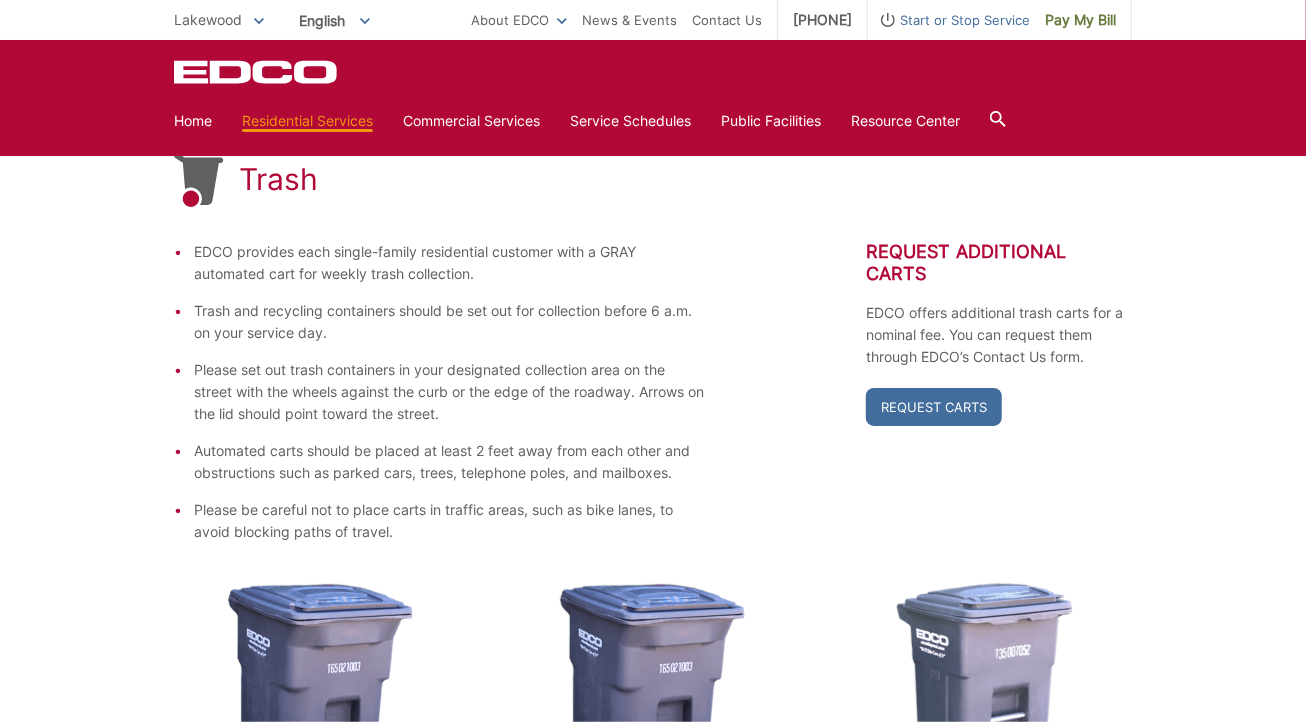 scroll, scrollTop: 0, scrollLeft: 0, axis: both 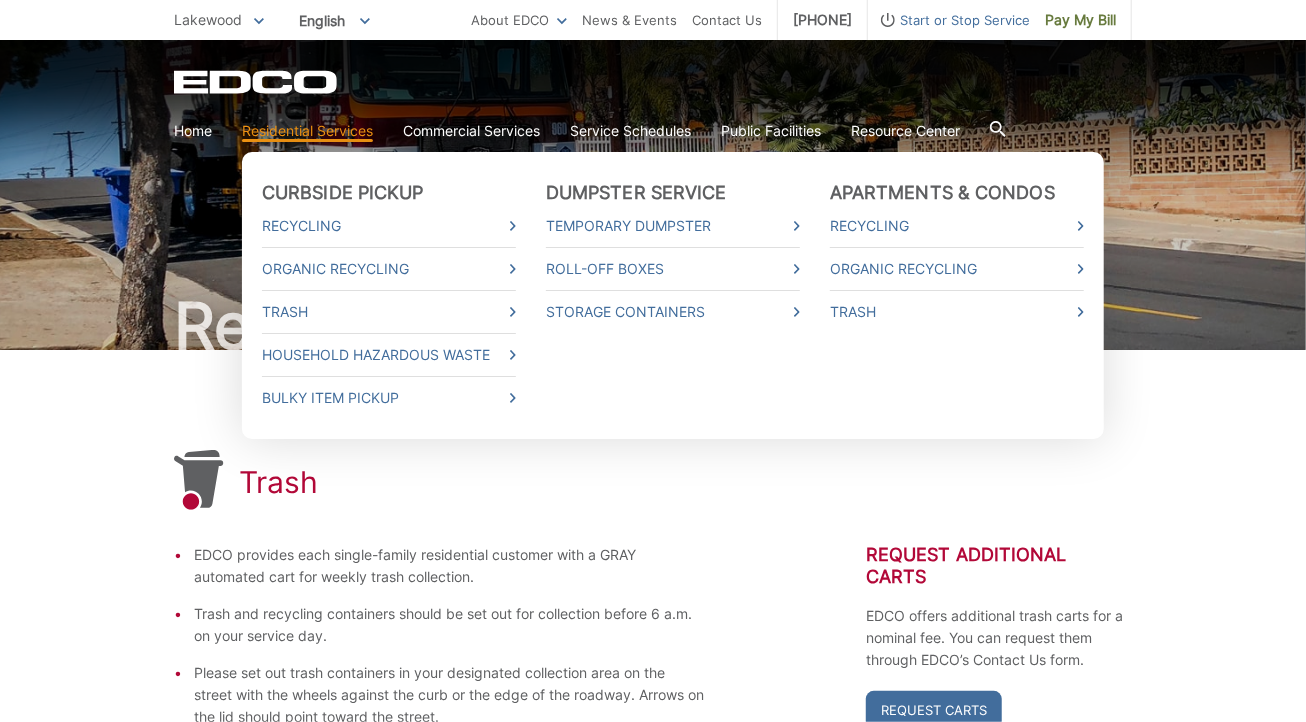 click on "Residential Services" at bounding box center [307, 131] 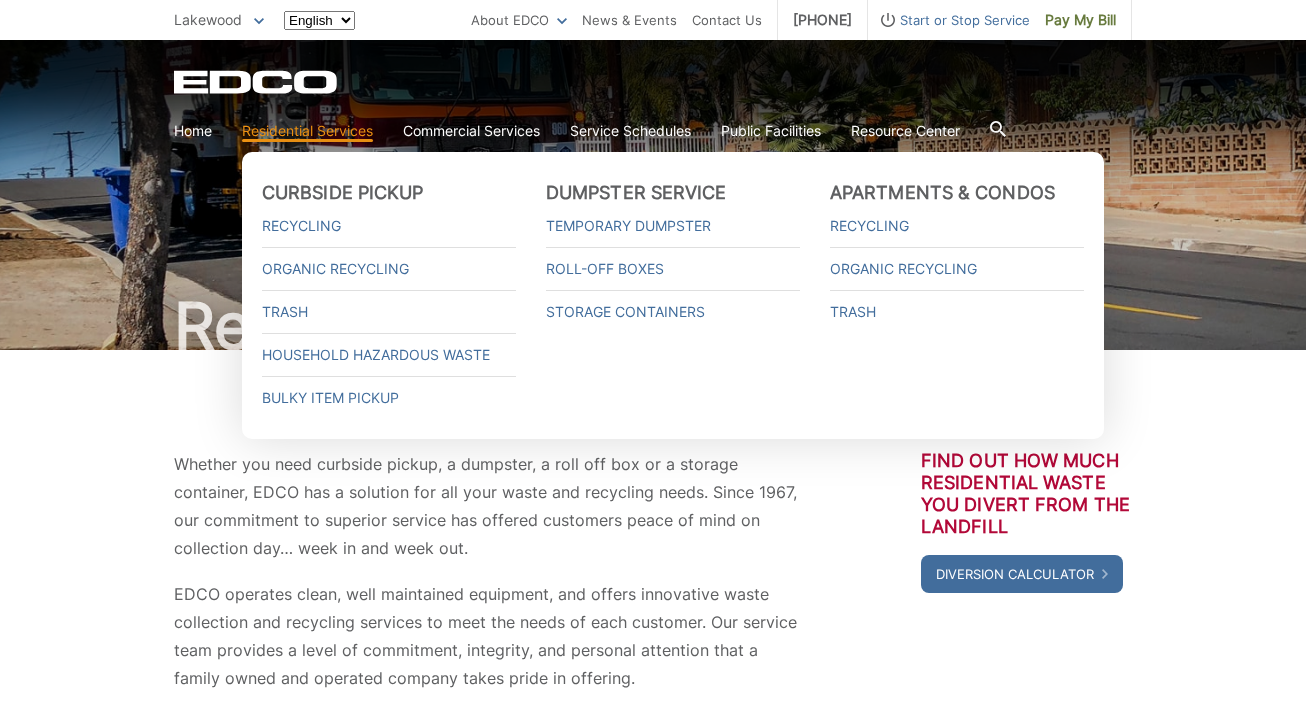 scroll, scrollTop: 0, scrollLeft: 0, axis: both 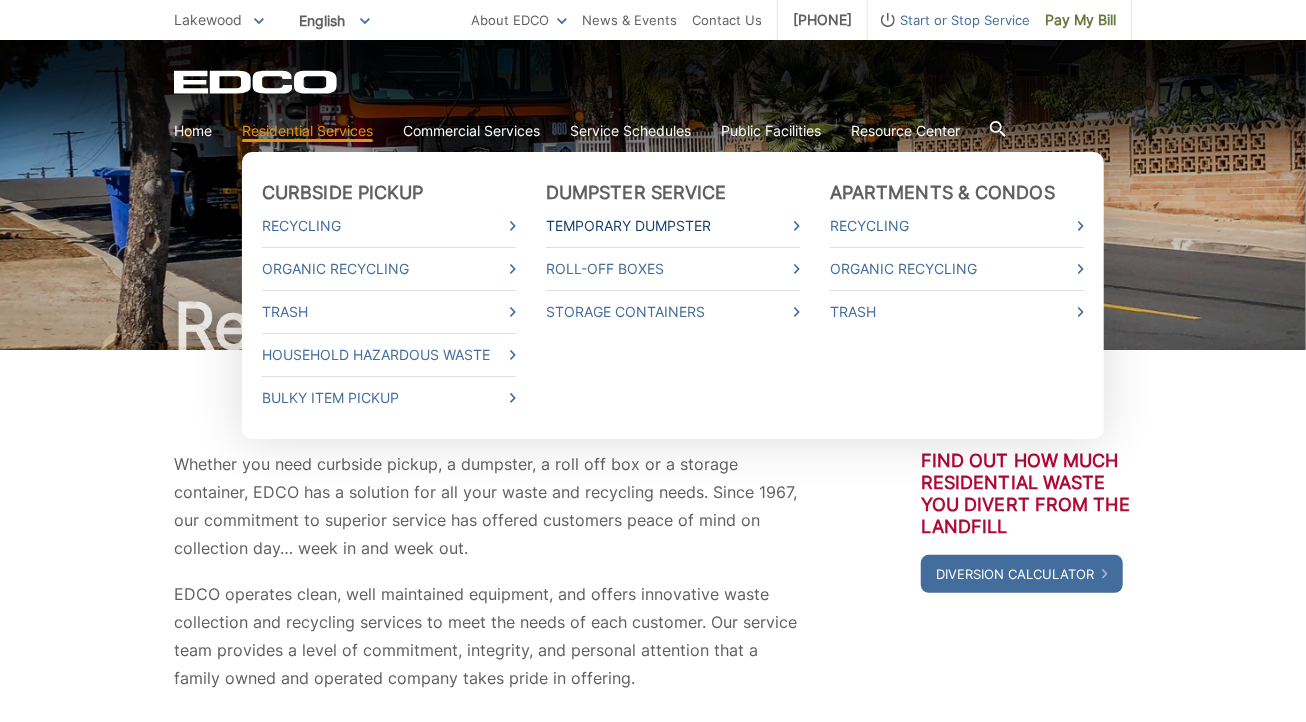 click on "Temporary Dumpster" at bounding box center [673, 226] 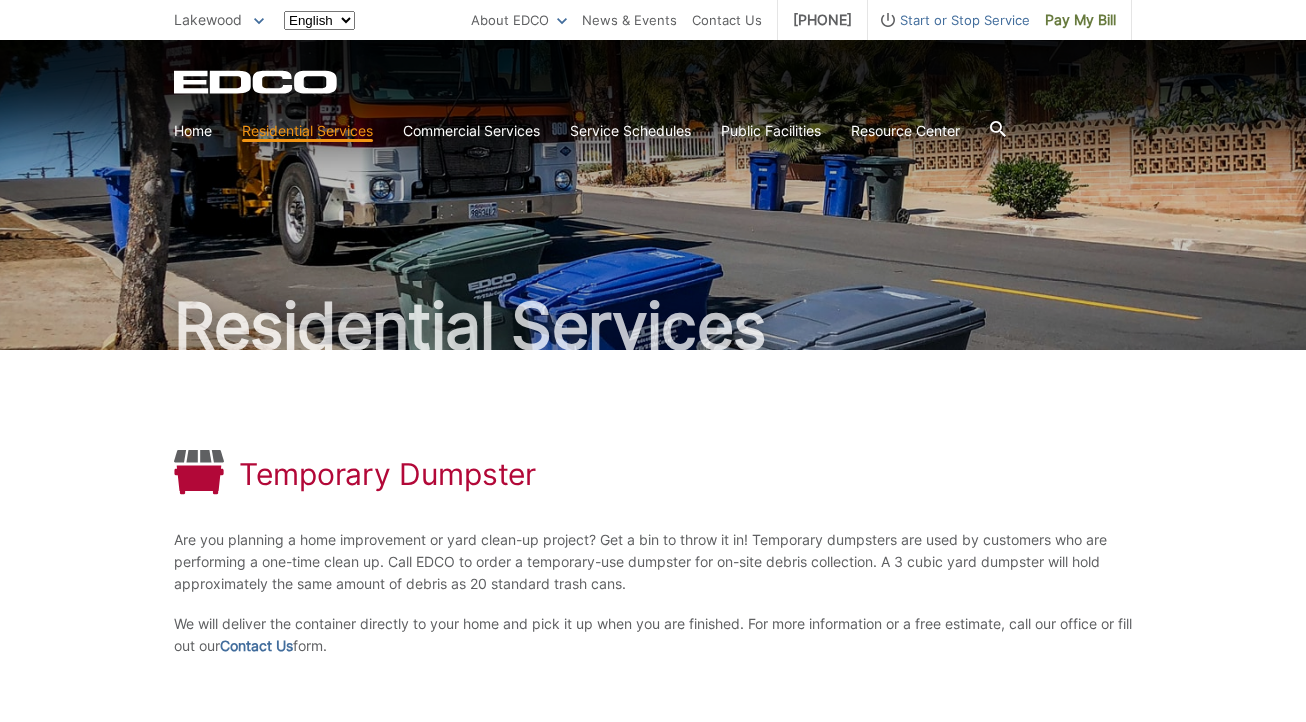 scroll, scrollTop: 0, scrollLeft: 0, axis: both 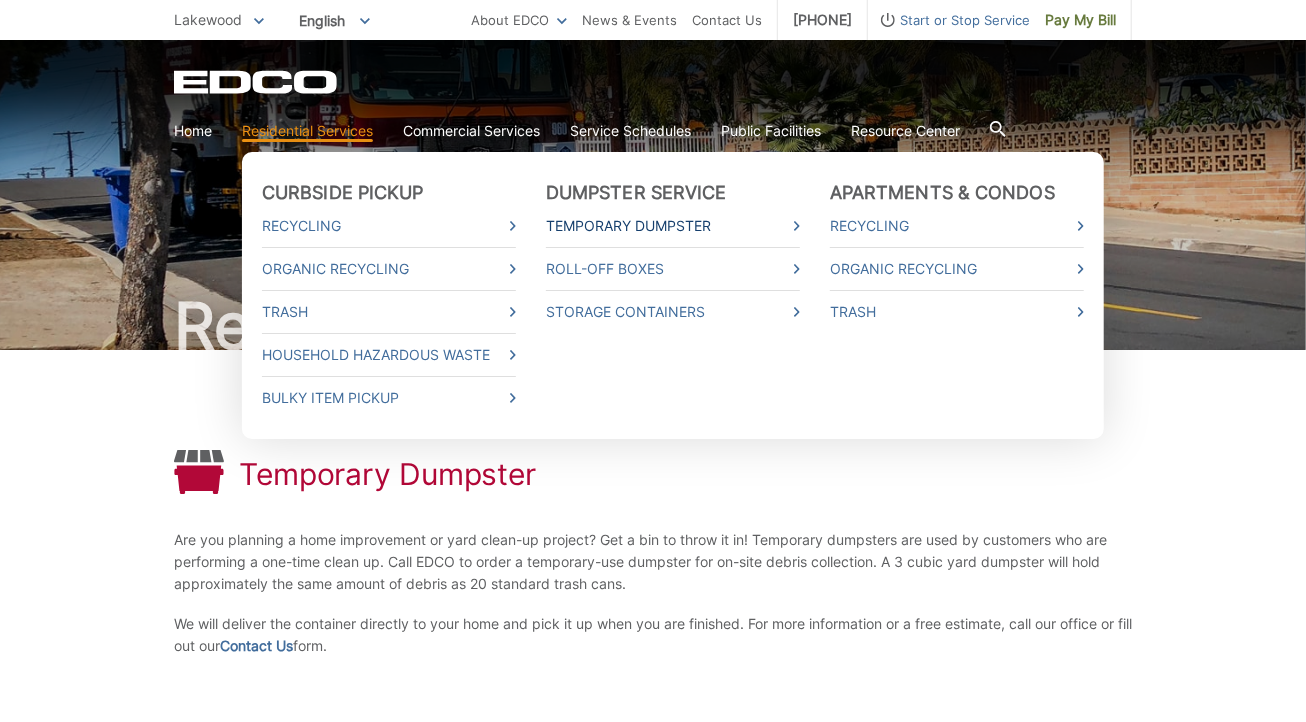 click on "Temporary Dumpster" at bounding box center [673, 226] 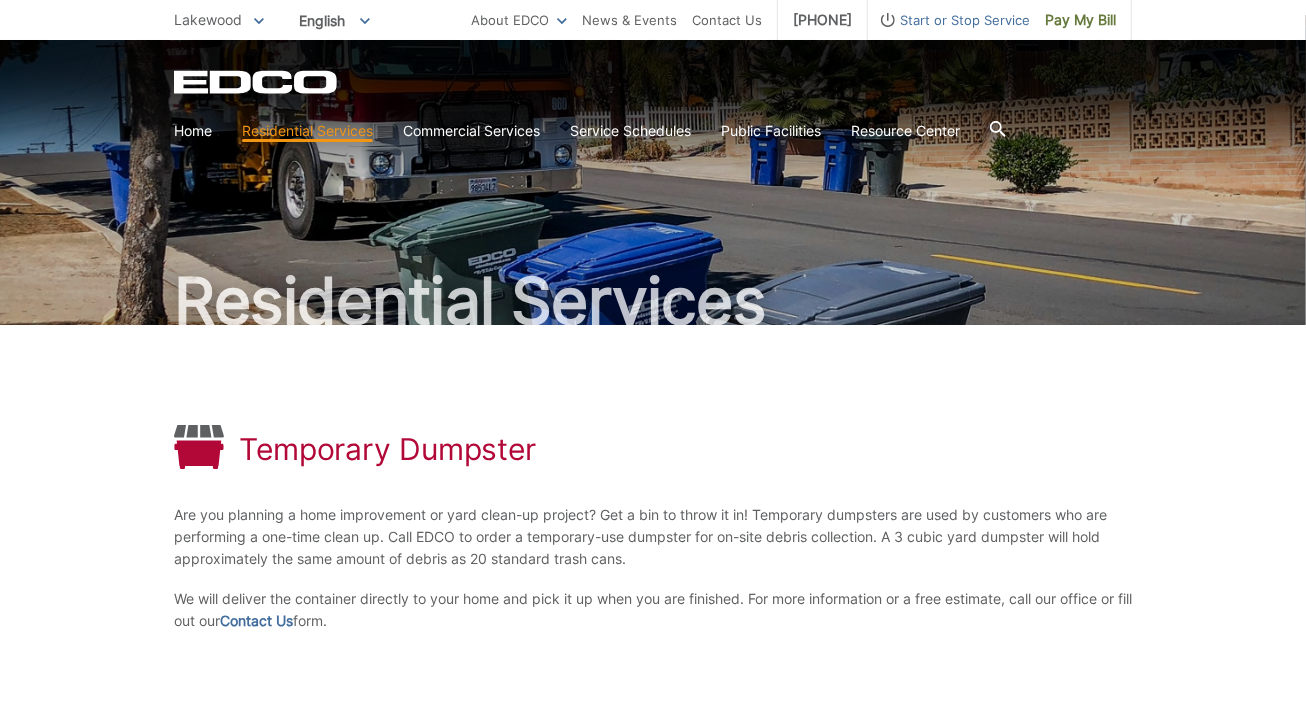scroll, scrollTop: 0, scrollLeft: 0, axis: both 